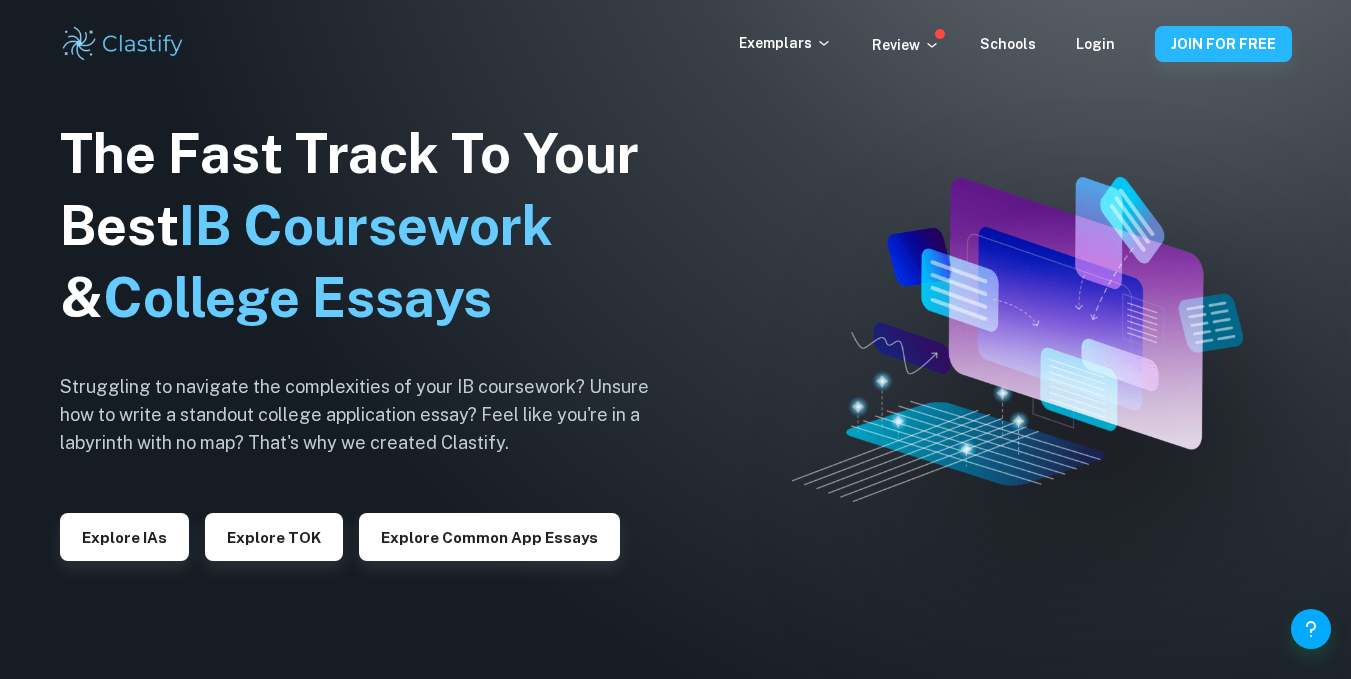 scroll, scrollTop: 0, scrollLeft: 0, axis: both 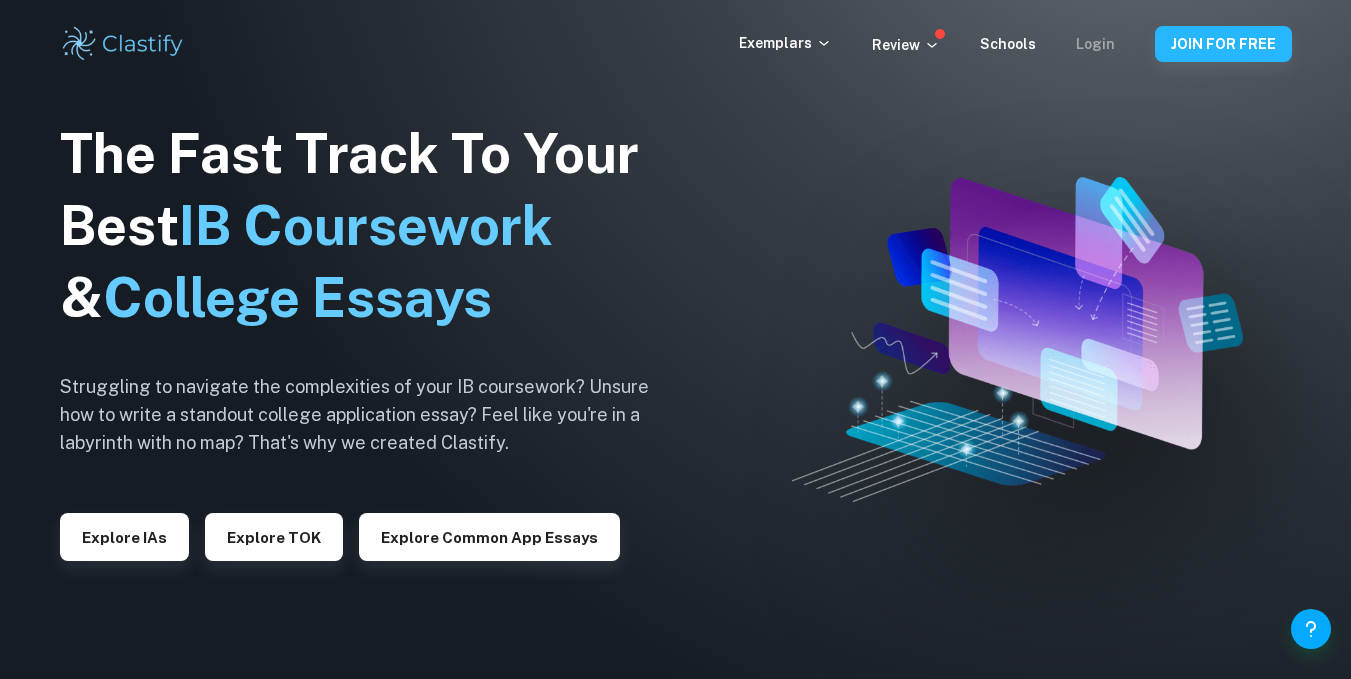 click on "Login" at bounding box center (1095, 44) 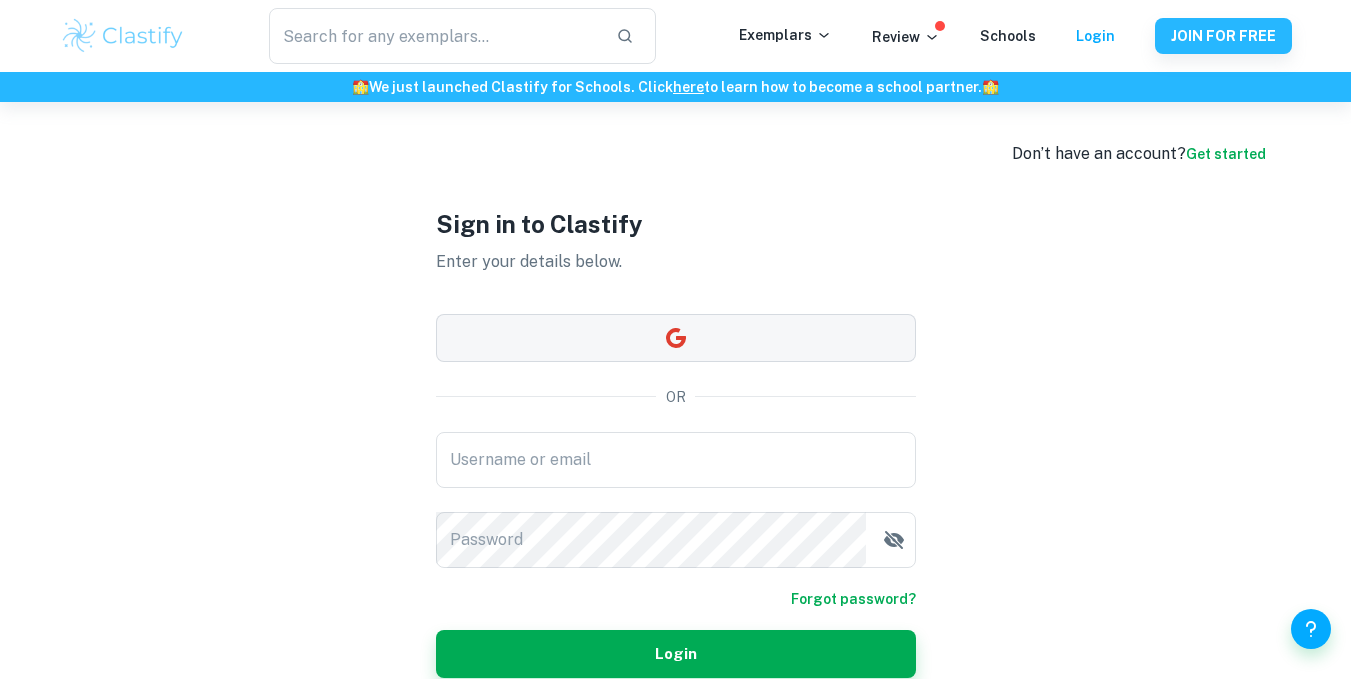 click at bounding box center (676, 338) 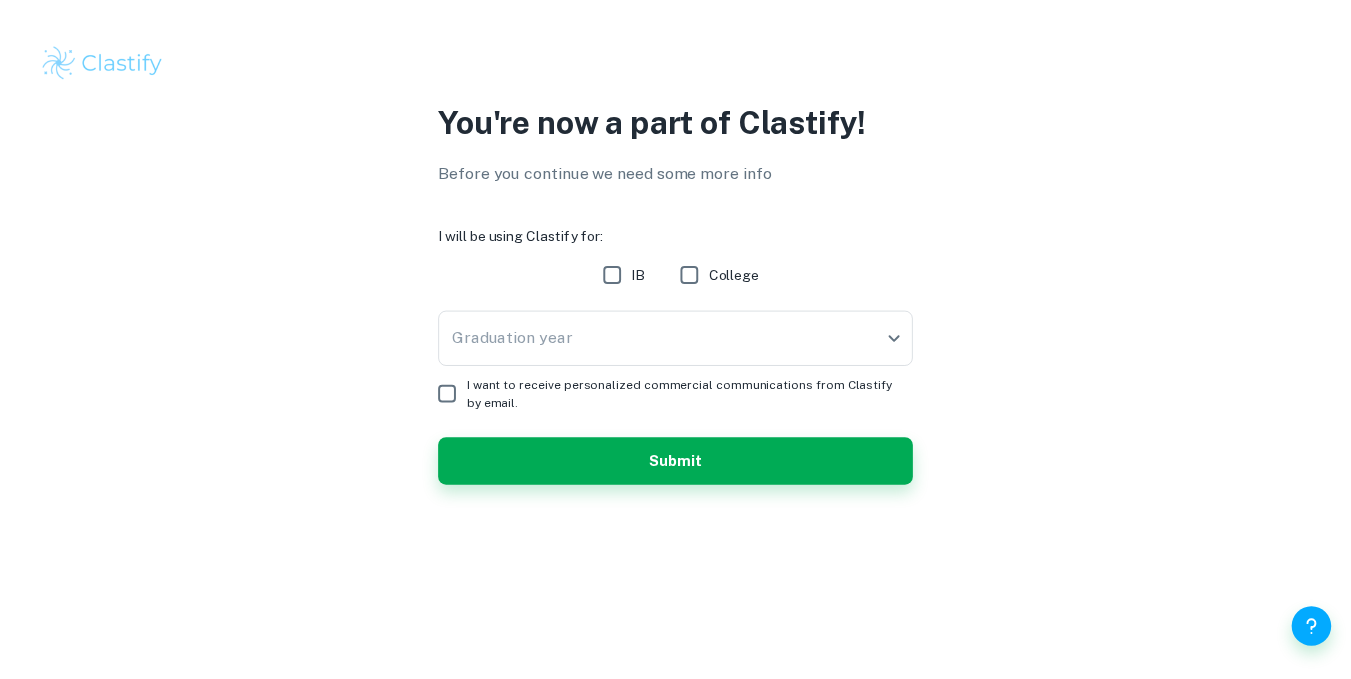 scroll, scrollTop: 0, scrollLeft: 0, axis: both 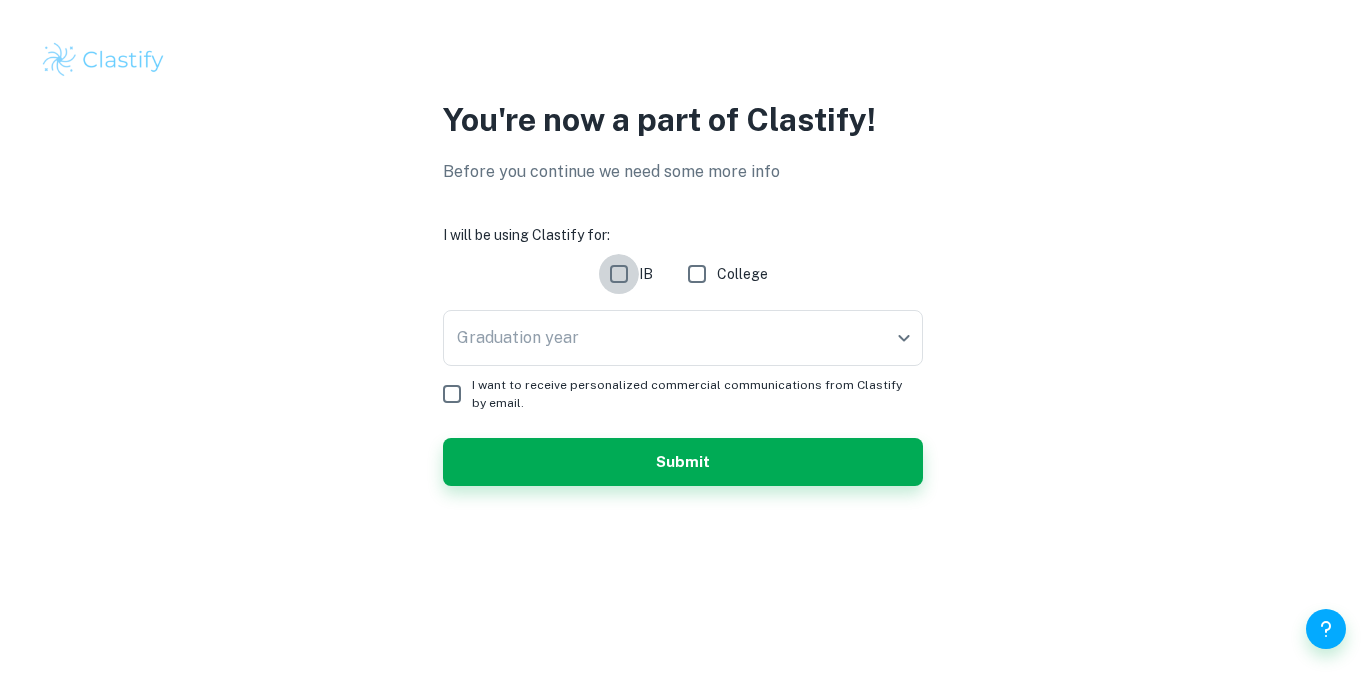 click on "IB" at bounding box center [619, 274] 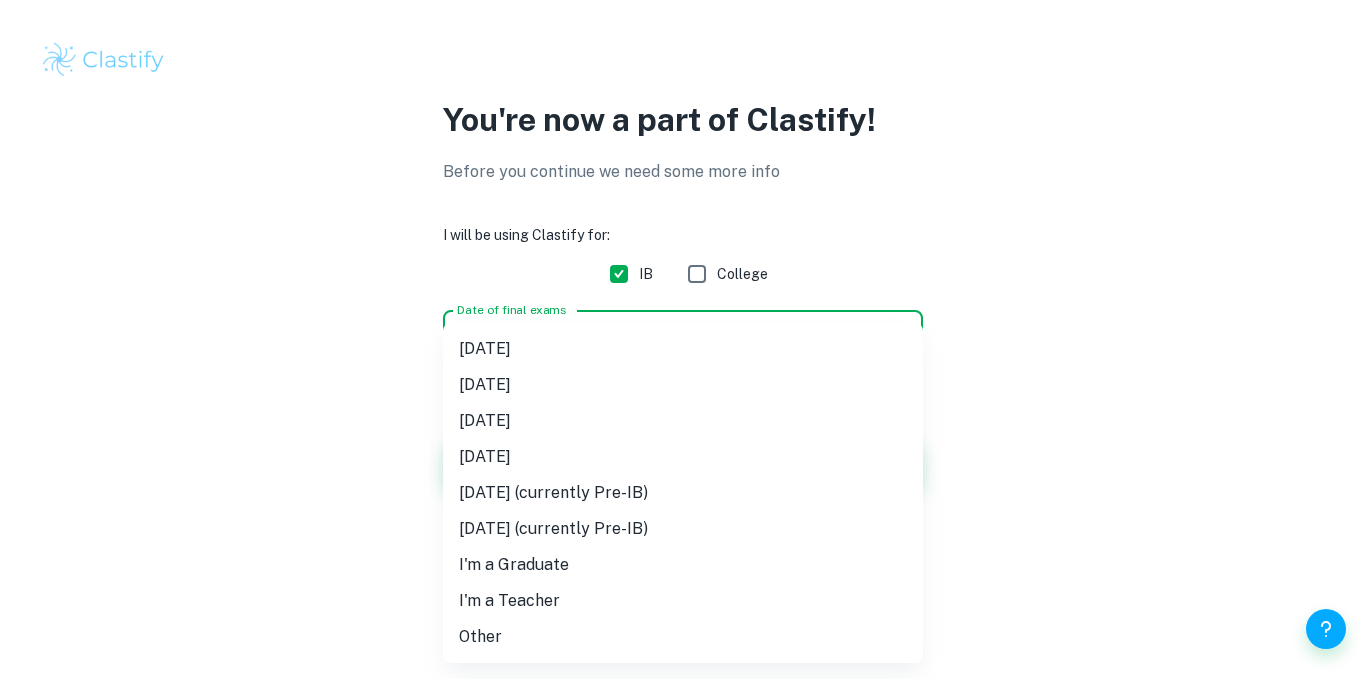 click on "You're now a part of Clastify! Before you continue we need some more info I will be using Clastify for: IB College Date of final exams ​ Date of final exams I want to receive personalized commercial communications from Clastify by email. Submit /profile/additional-info?programs=undefined [DATE] [DATE] [DATE] [DATE] [DATE] (currently Pre-IB) [DATE] (currently Pre-IB) I'm a Graduate I'm a Teacher Other" at bounding box center (683, 339) 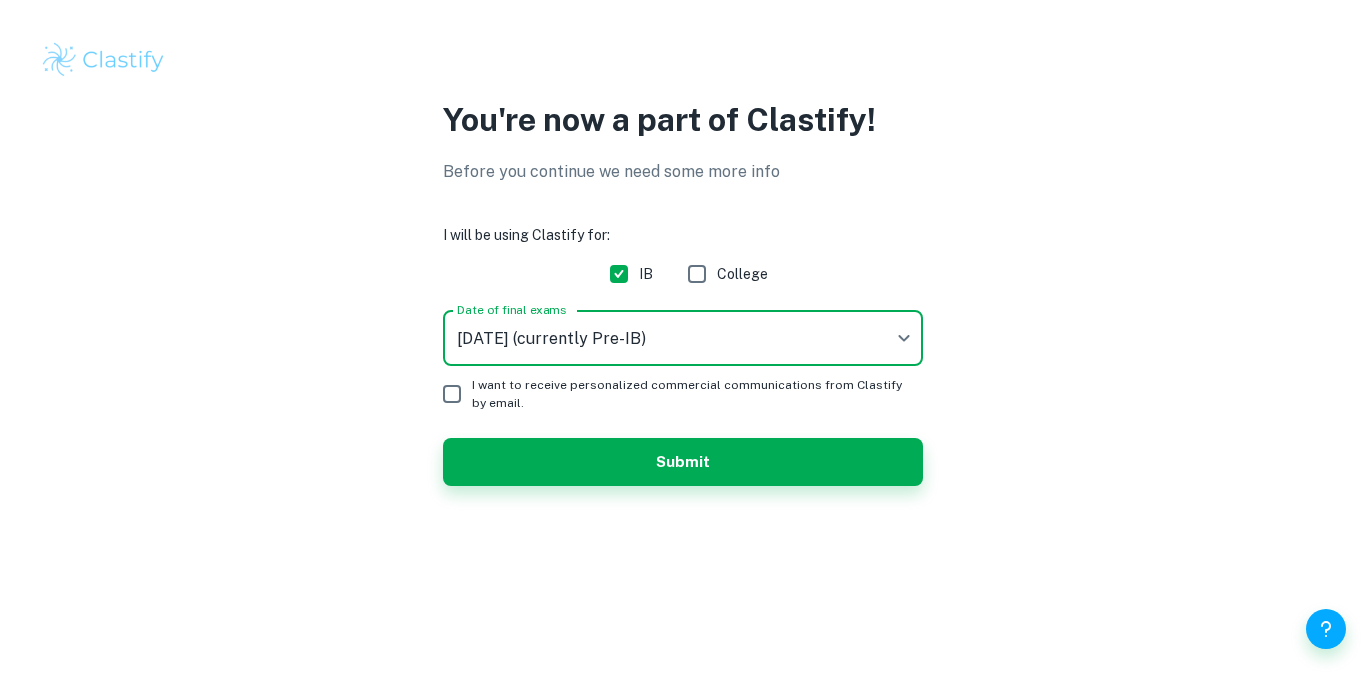 click on "I want to receive personalized commercial communications from Clastify by email." at bounding box center [452, 394] 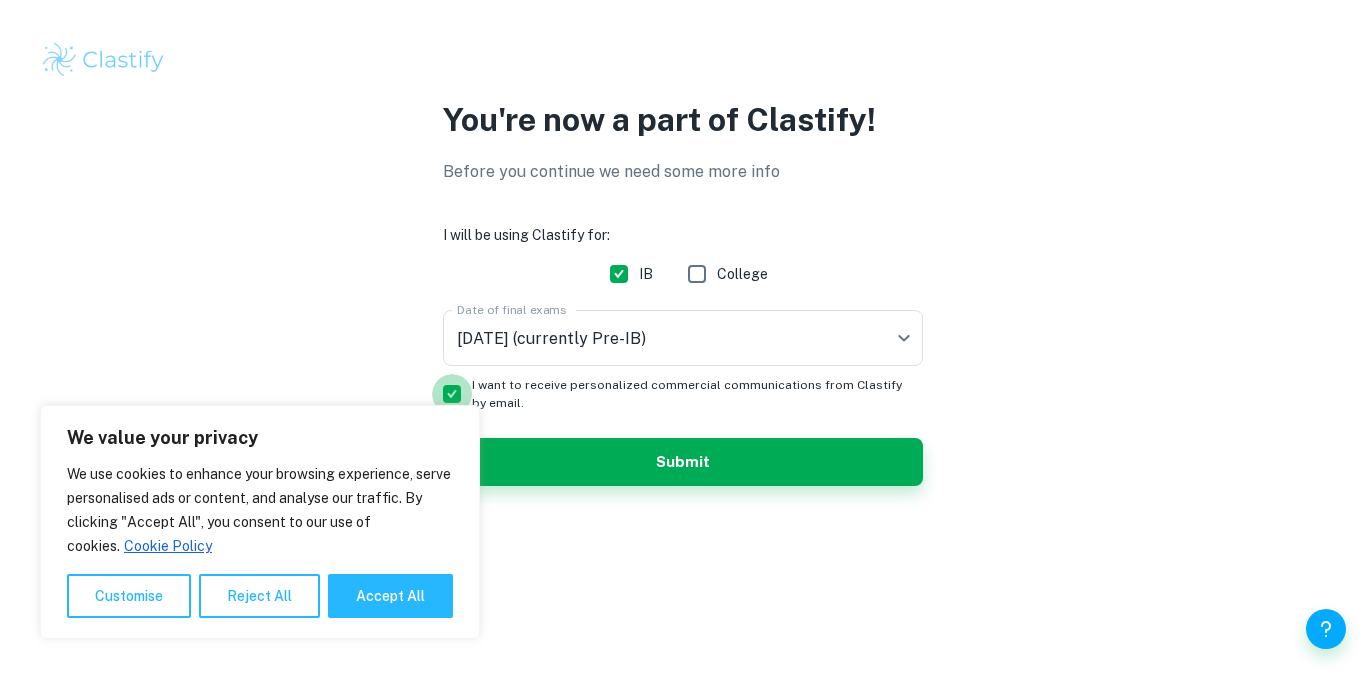 click on "I want to receive personalized commercial communications from Clastify by email." at bounding box center [452, 394] 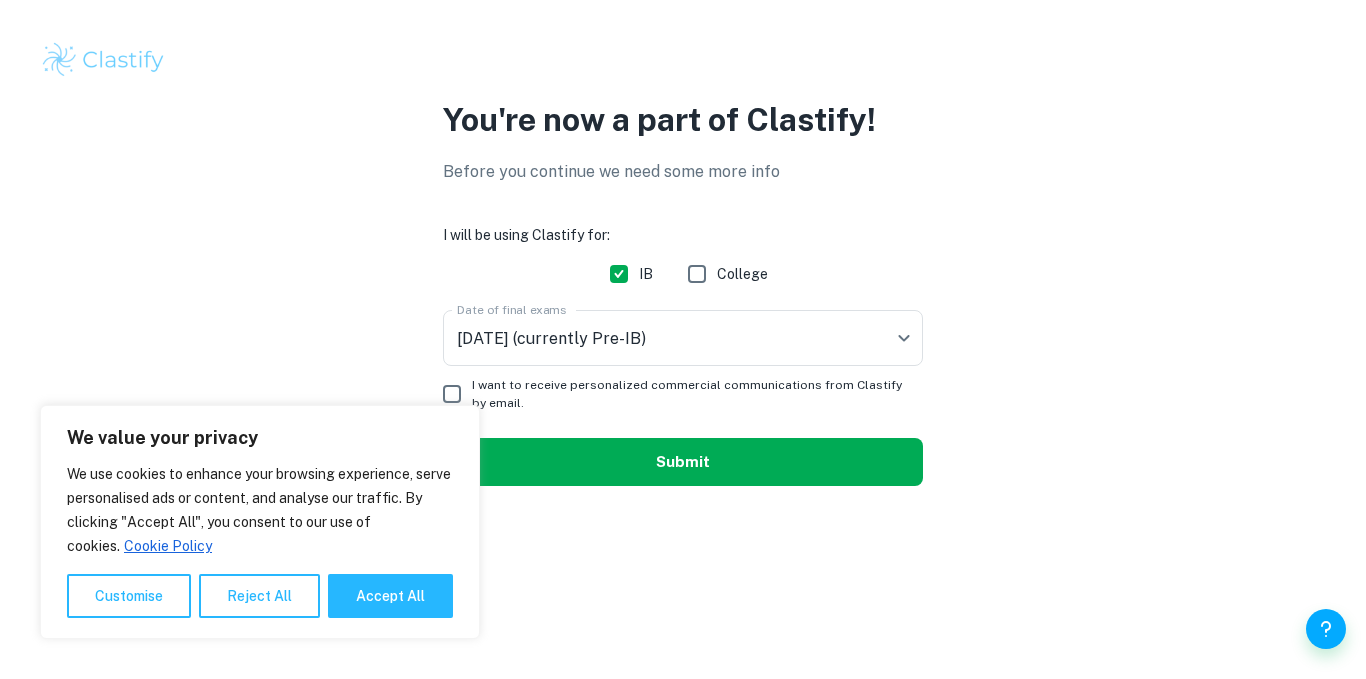 click on "Submit" at bounding box center (683, 462) 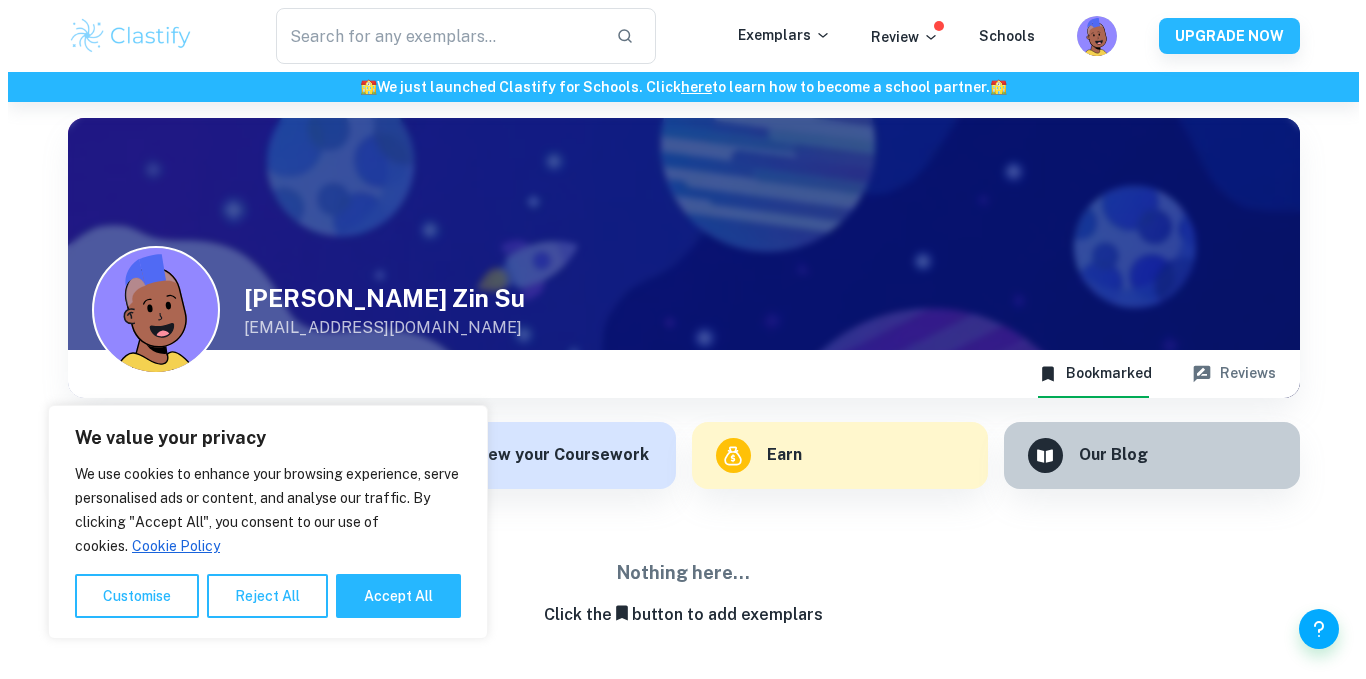 scroll, scrollTop: 100, scrollLeft: 0, axis: vertical 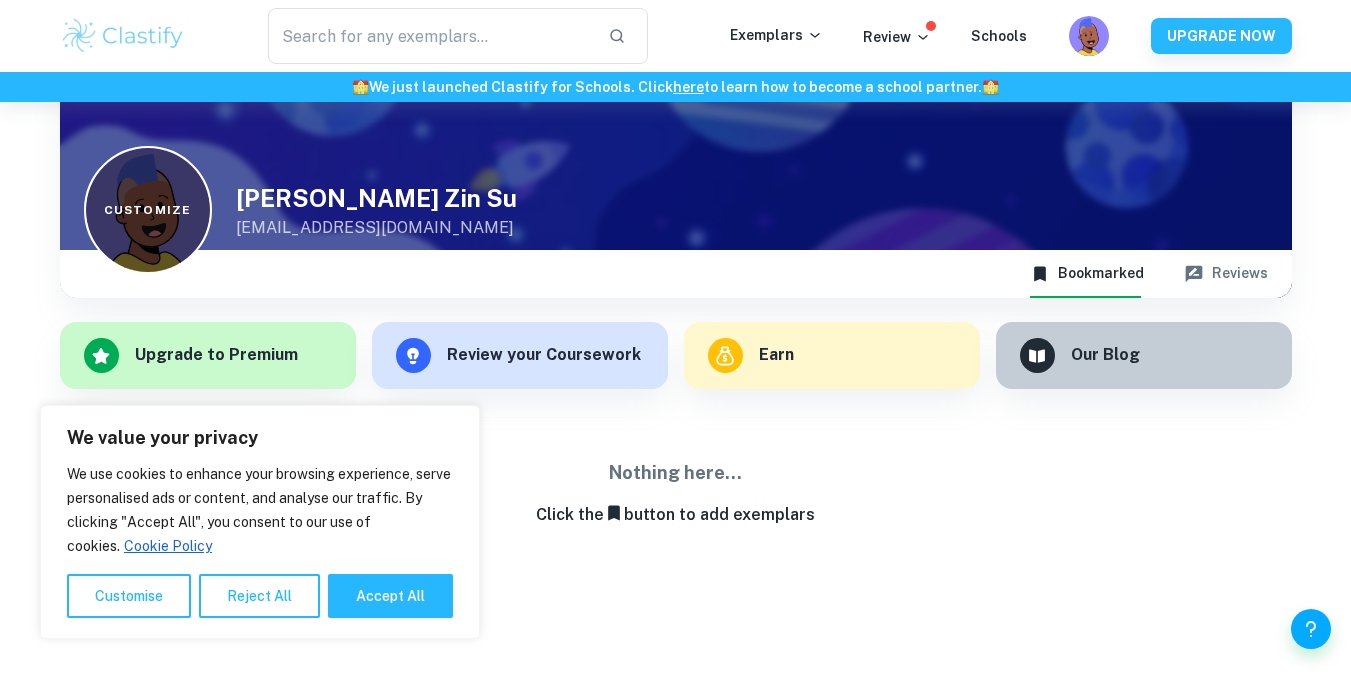 click on "Customize" at bounding box center [148, 210] 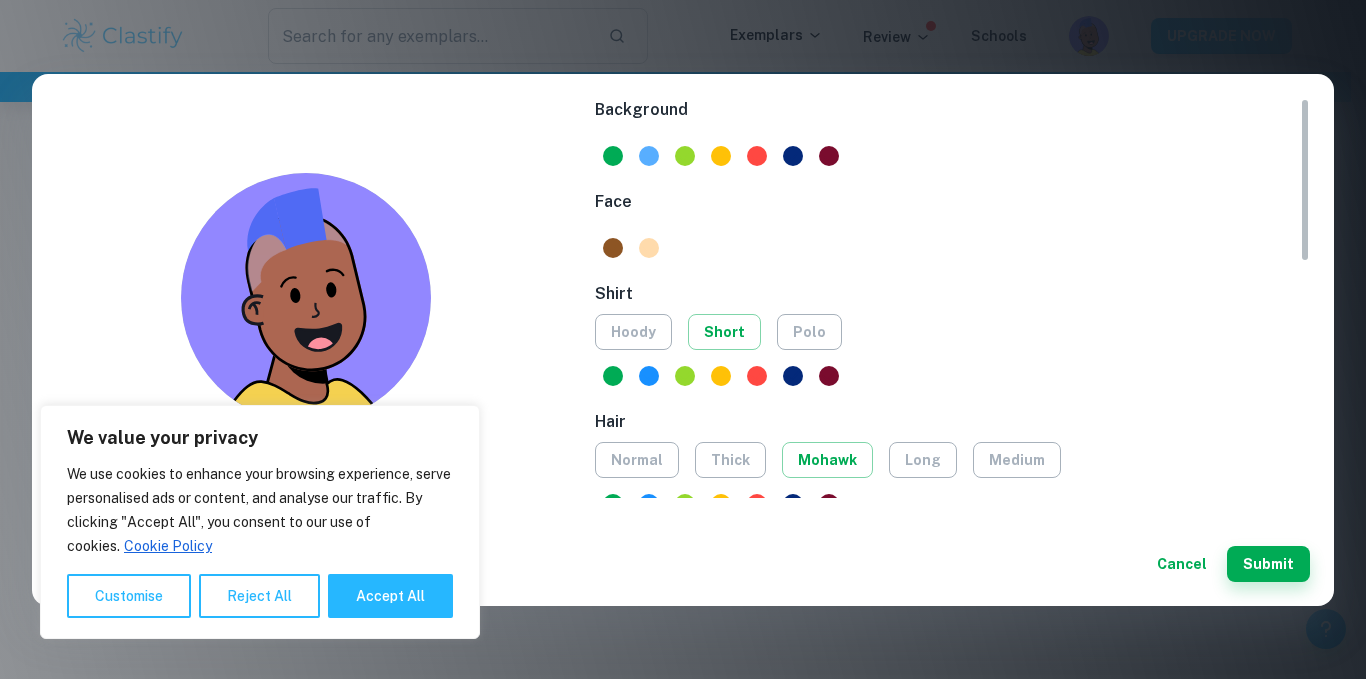 click at bounding box center (649, 156) 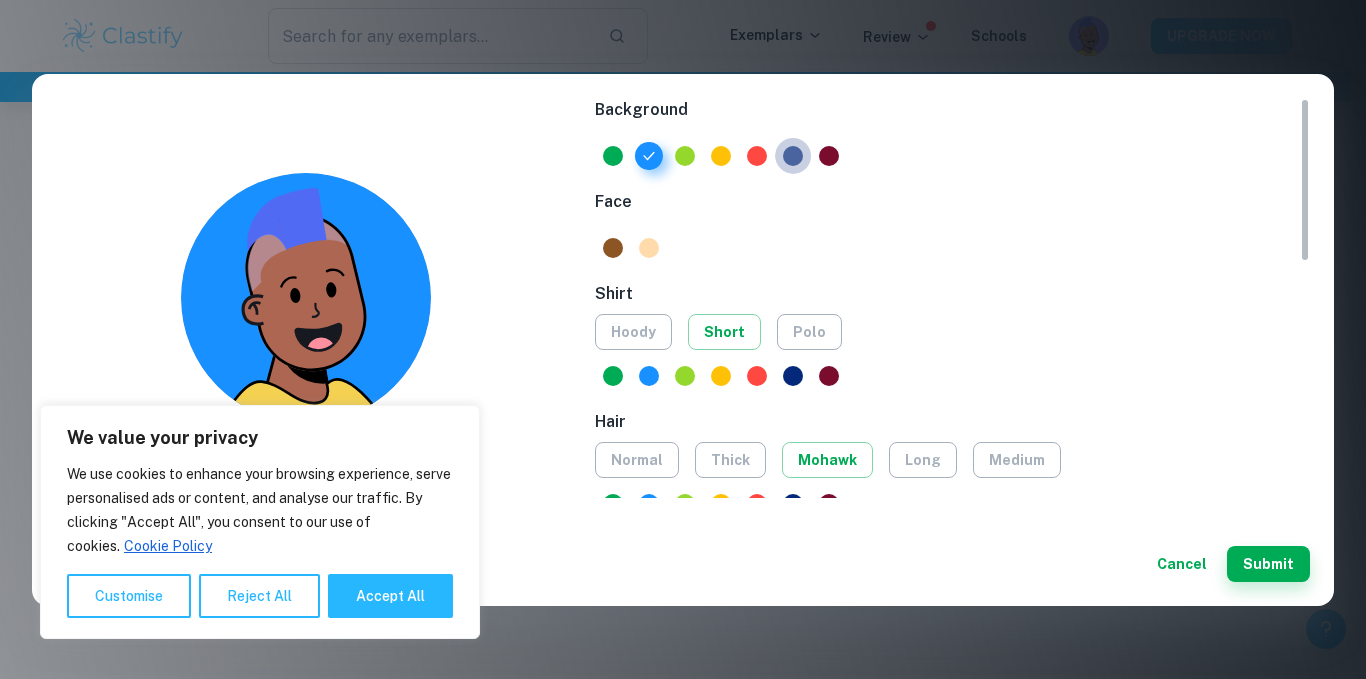 click at bounding box center [793, 156] 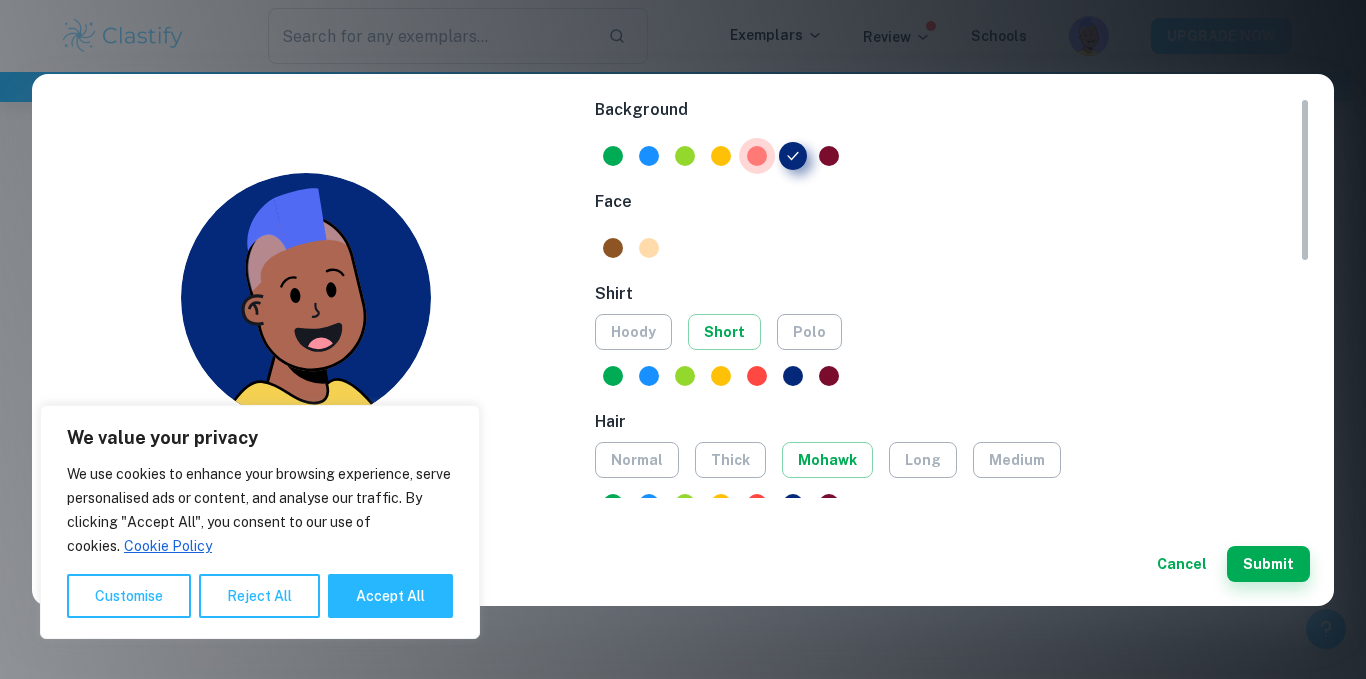 click at bounding box center [757, 156] 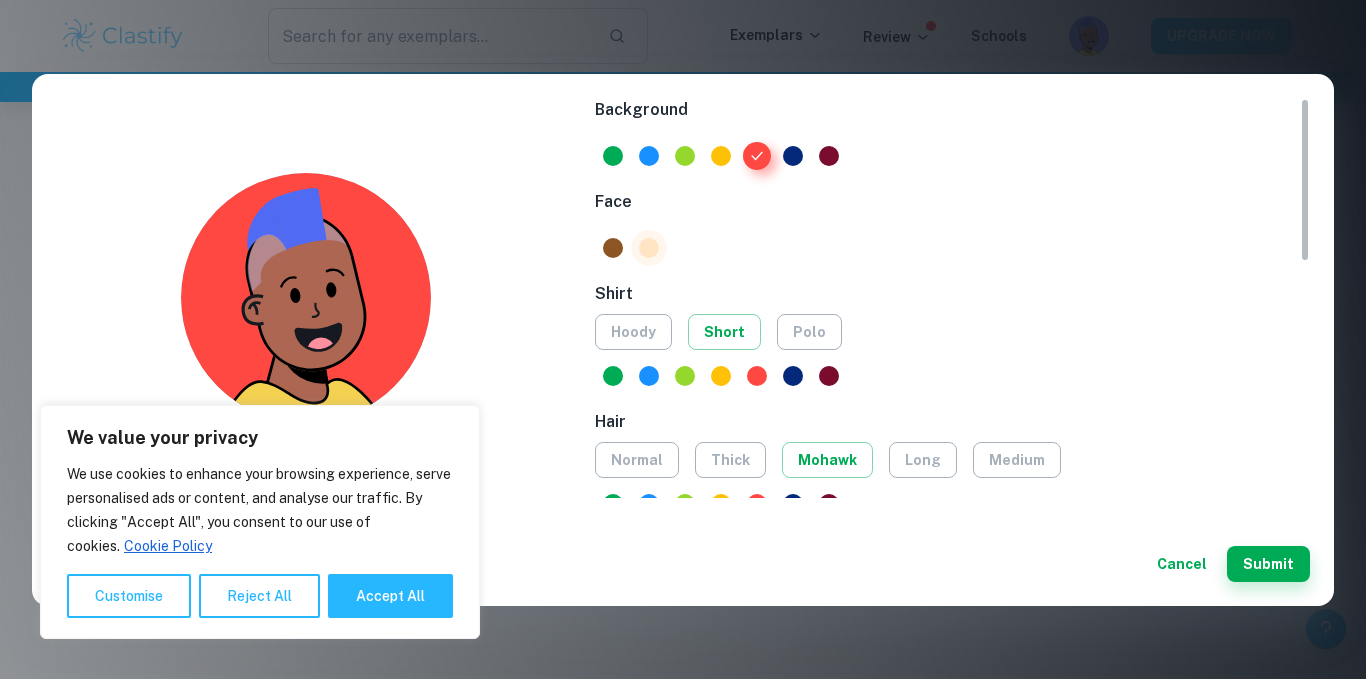 click at bounding box center (649, 248) 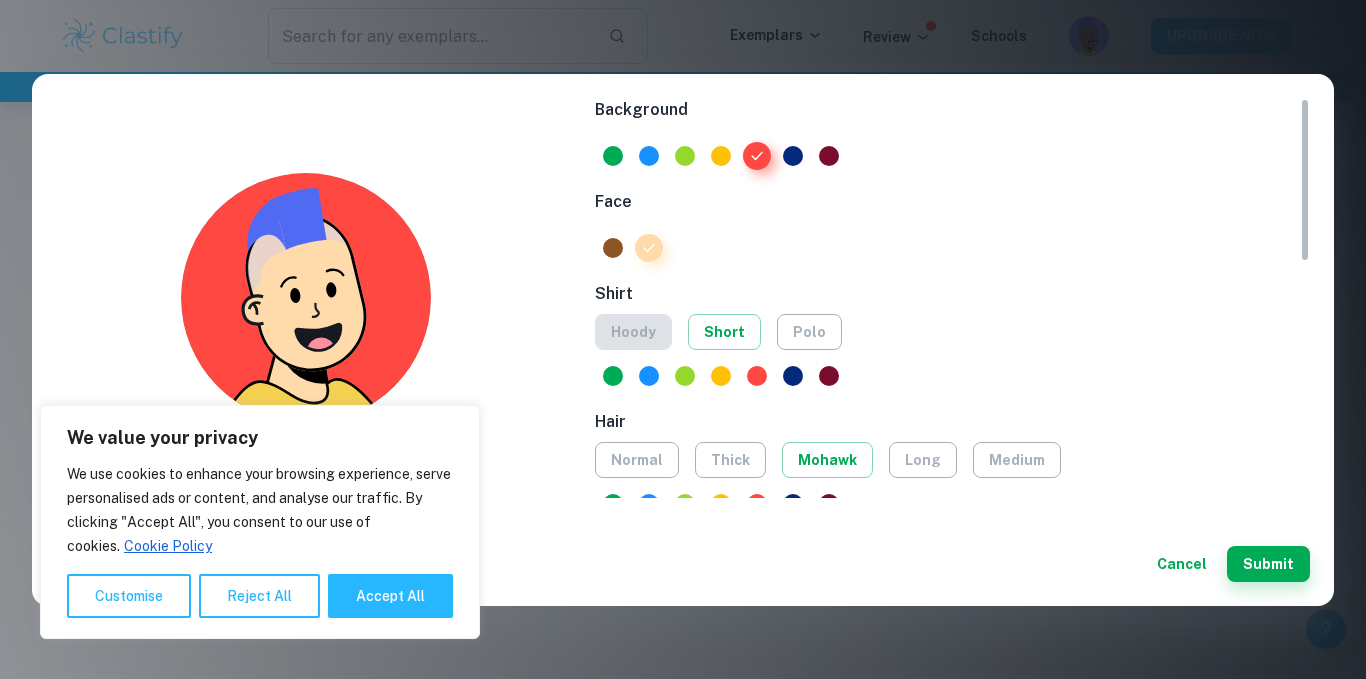 click on "hoody" at bounding box center (633, 332) 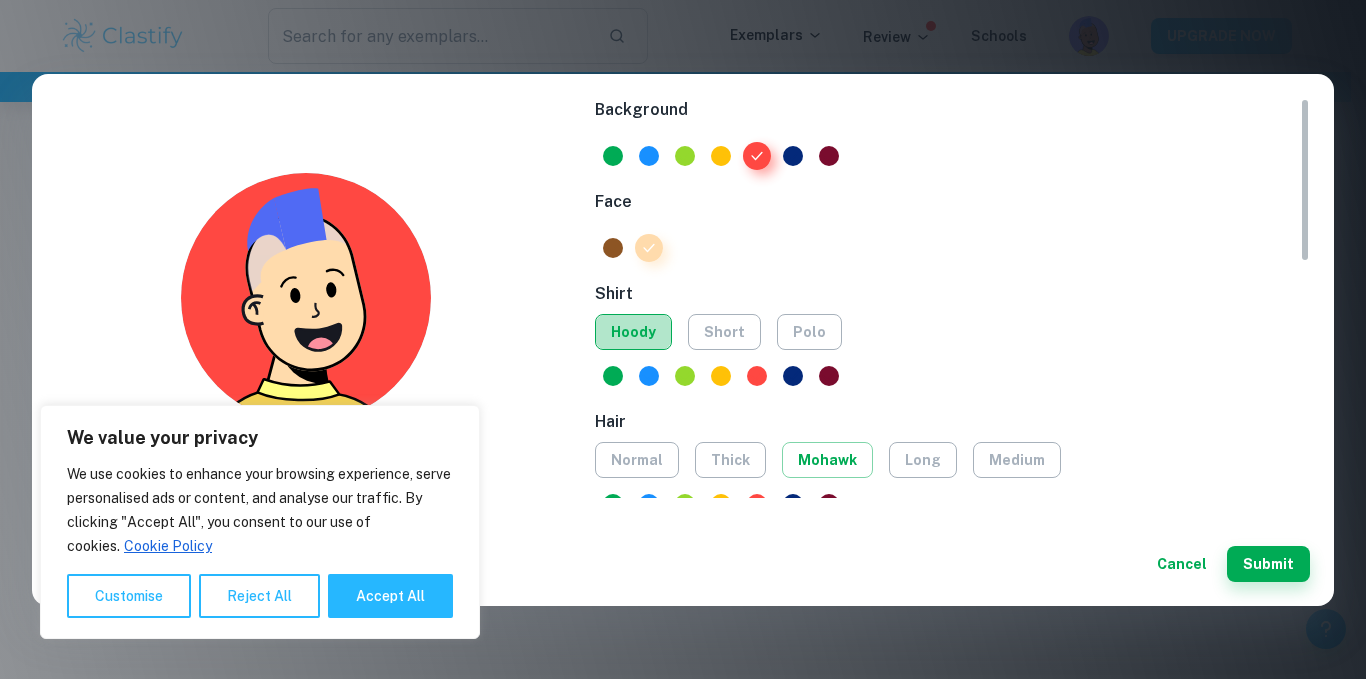 click on "hoody" at bounding box center [633, 332] 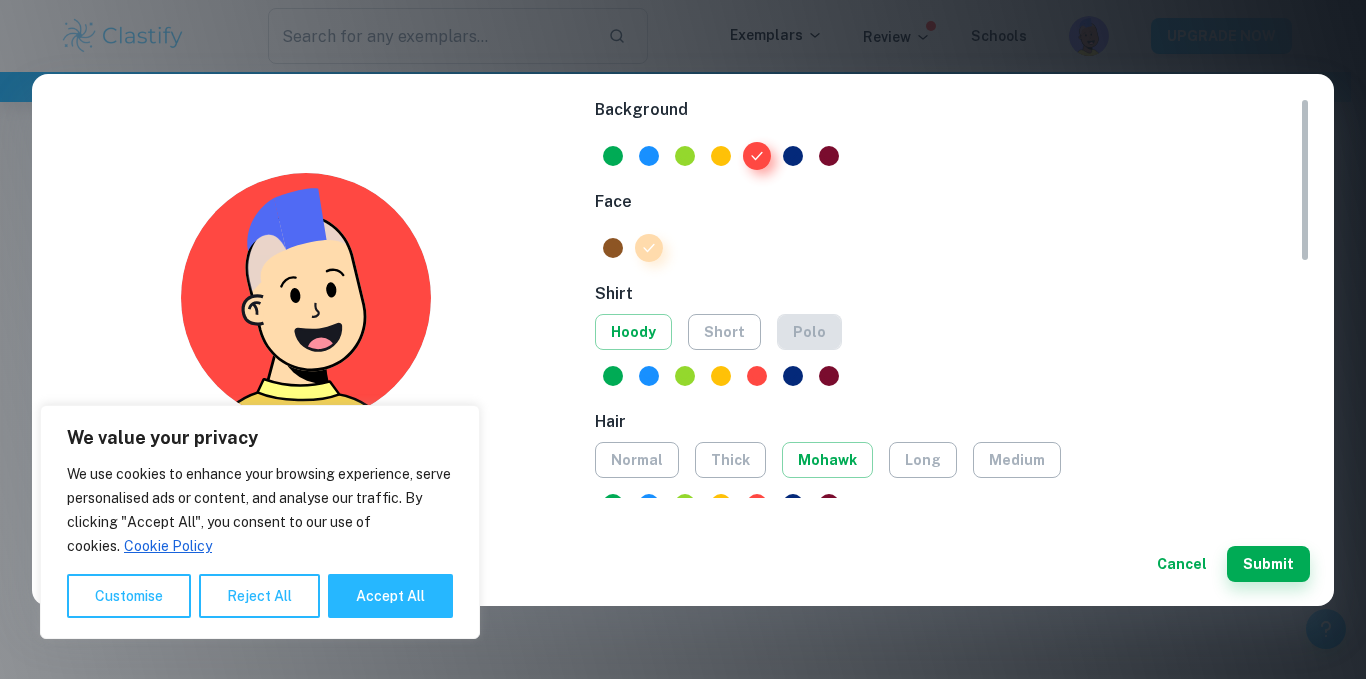 click on "polo" at bounding box center [809, 332] 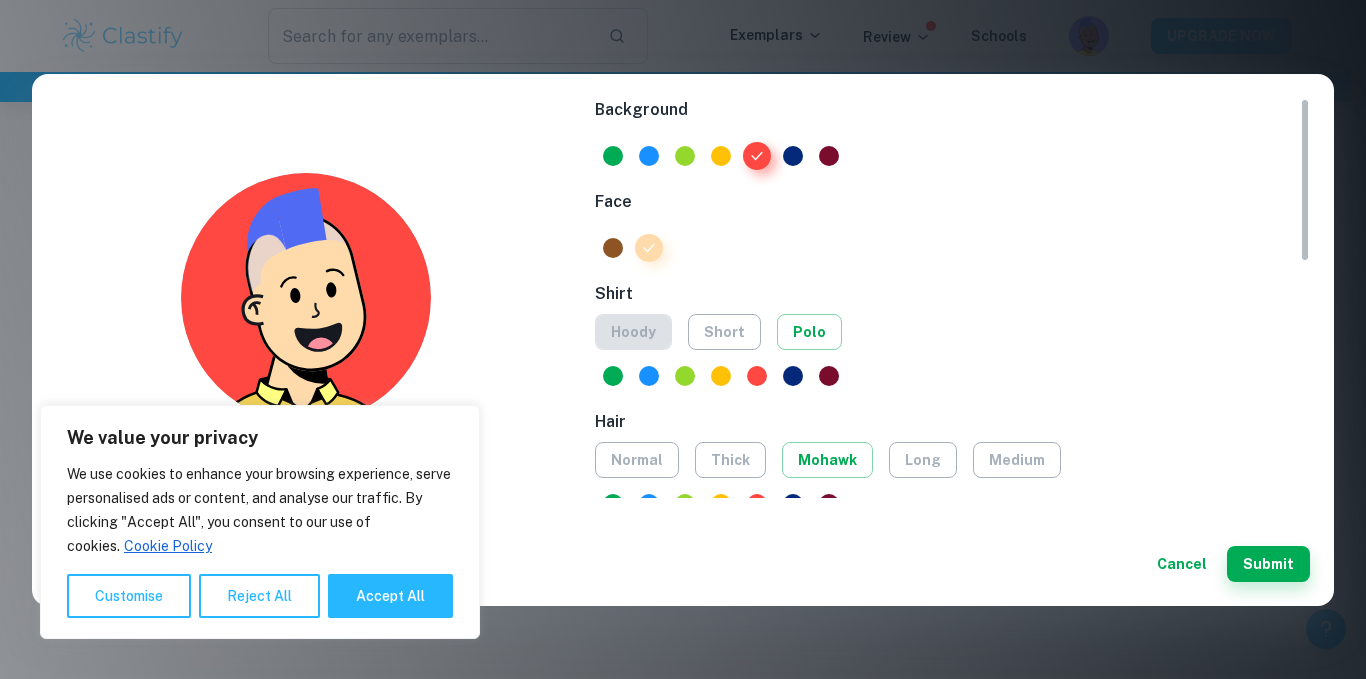 click on "hoody" at bounding box center [633, 332] 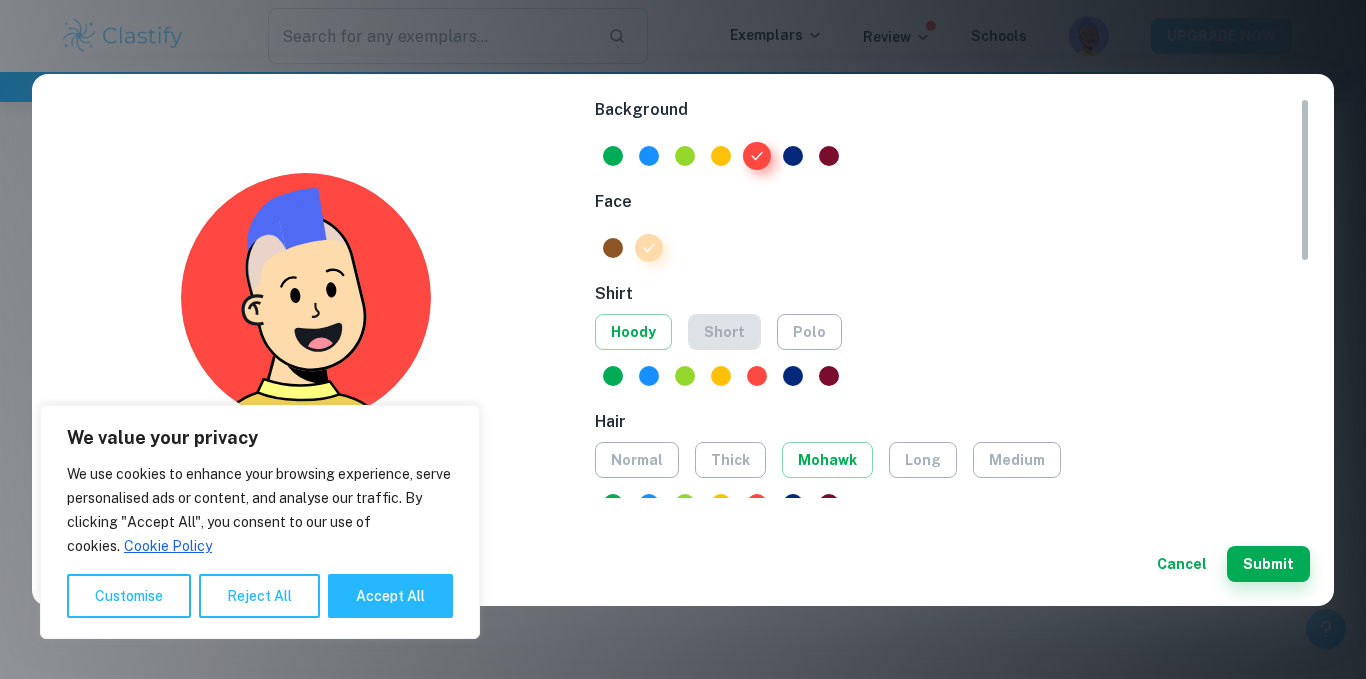 click on "short" at bounding box center [724, 332] 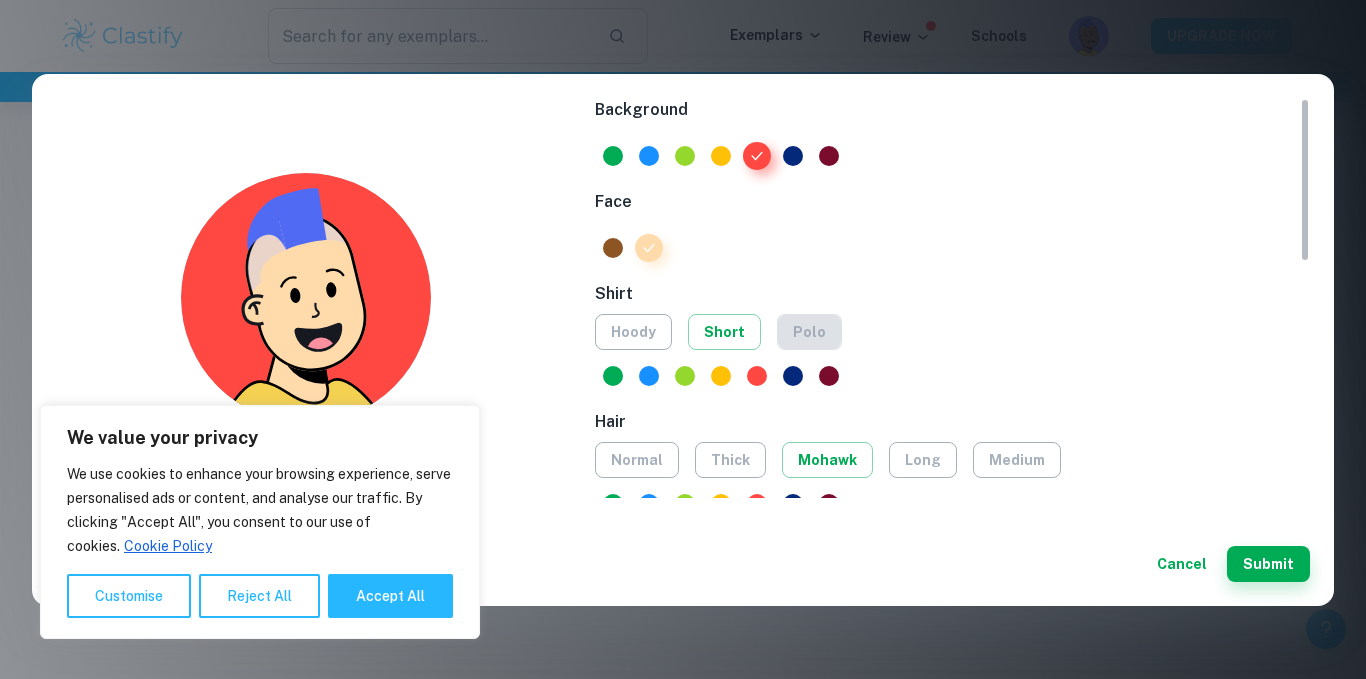 click on "polo" at bounding box center [809, 332] 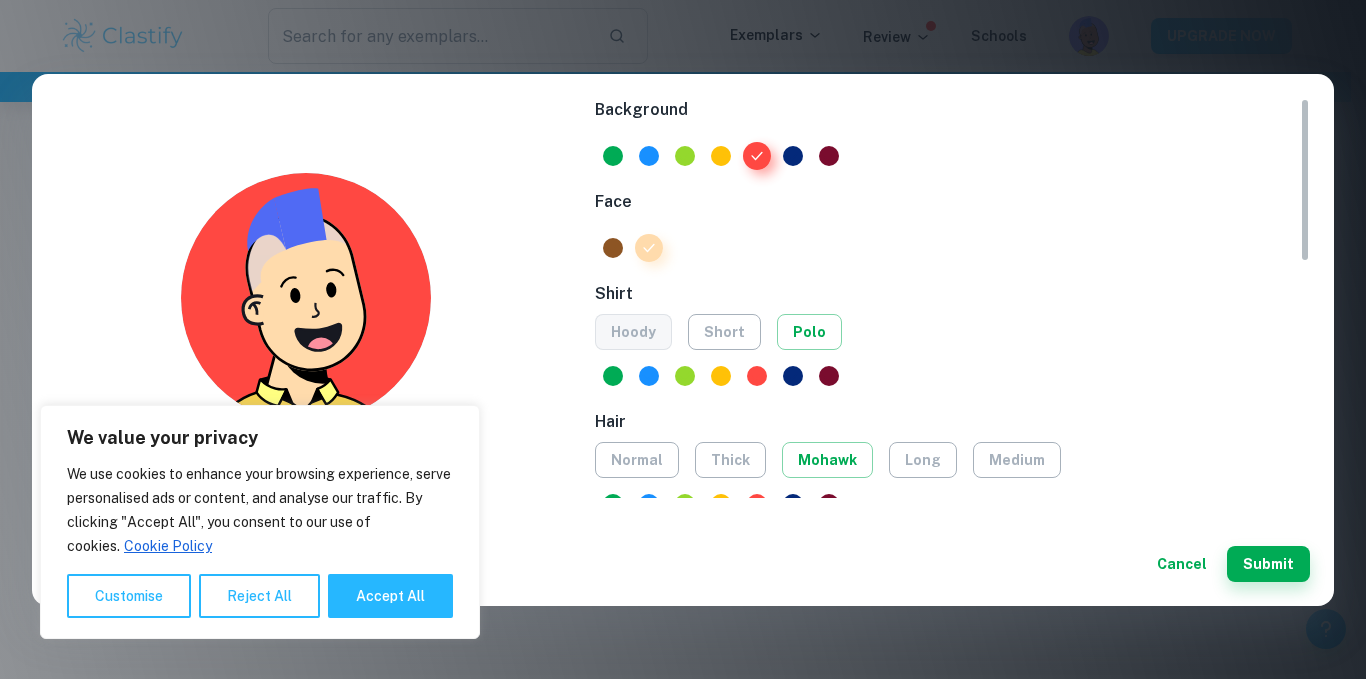 click on "hoody" at bounding box center [633, 332] 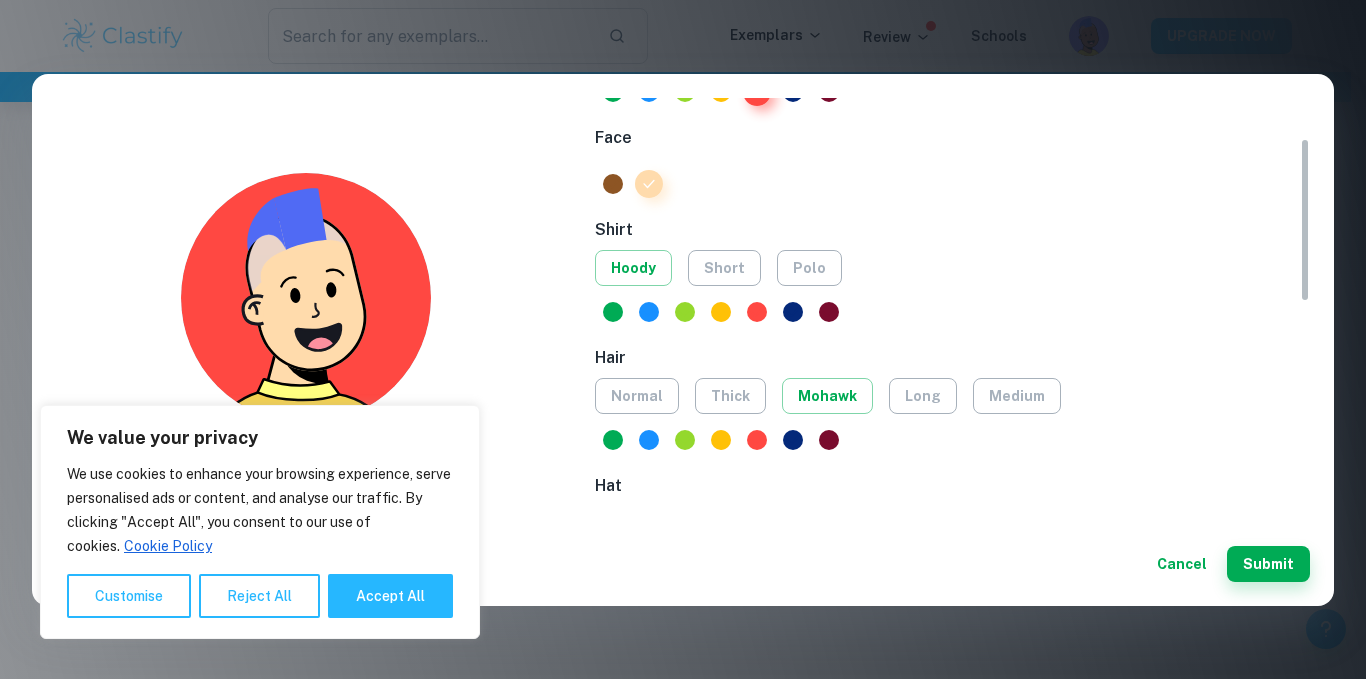 scroll, scrollTop: 100, scrollLeft: 0, axis: vertical 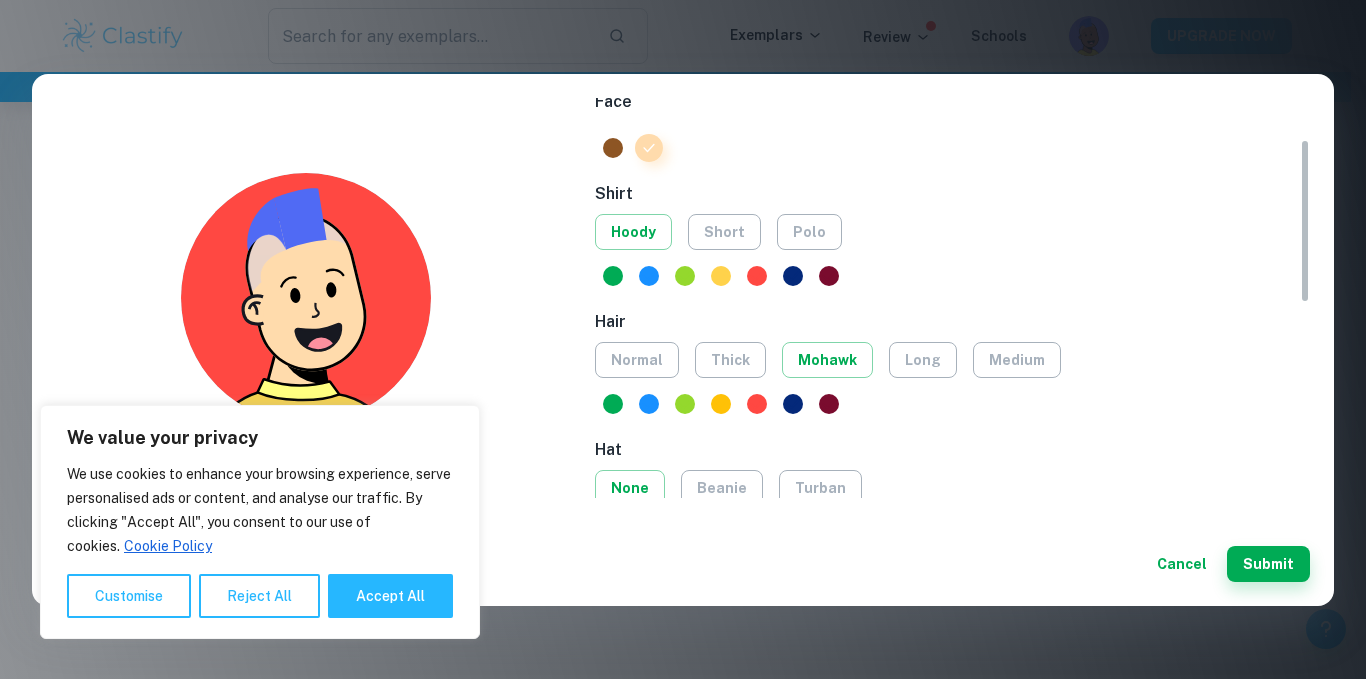 click at bounding box center (721, 276) 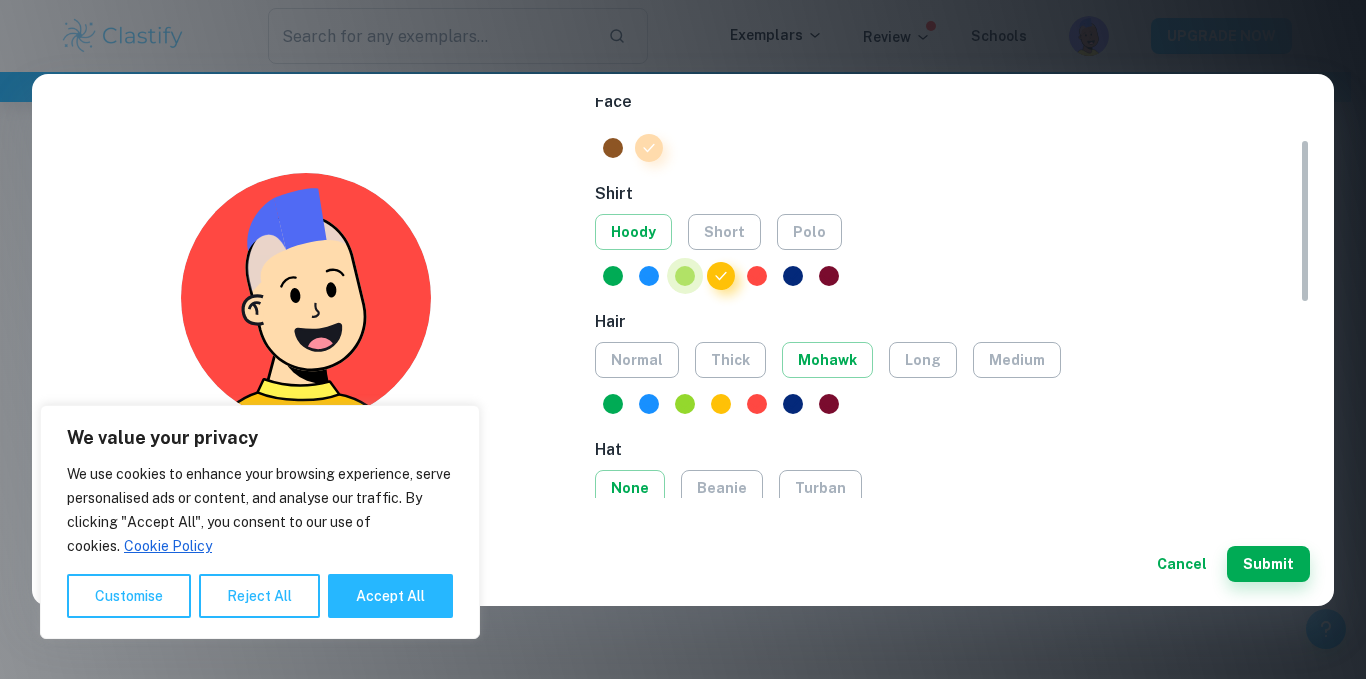 click at bounding box center (685, 276) 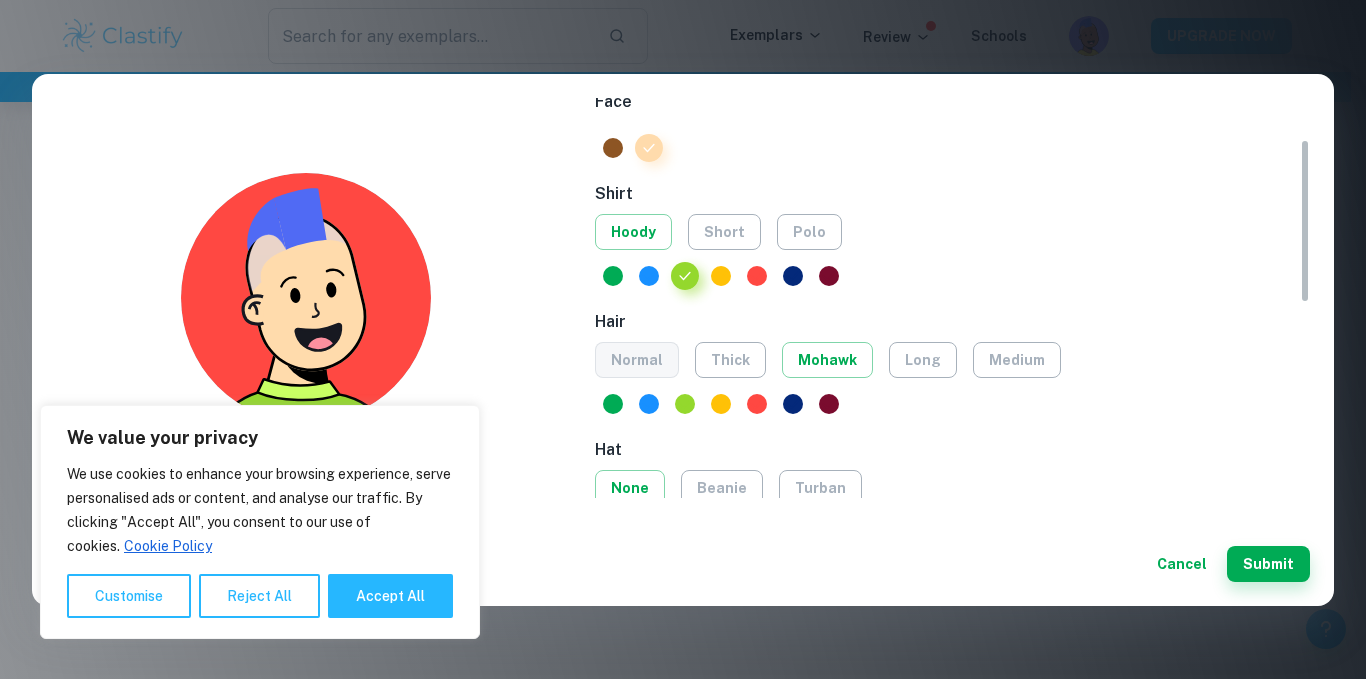 click on "normal" at bounding box center (637, 360) 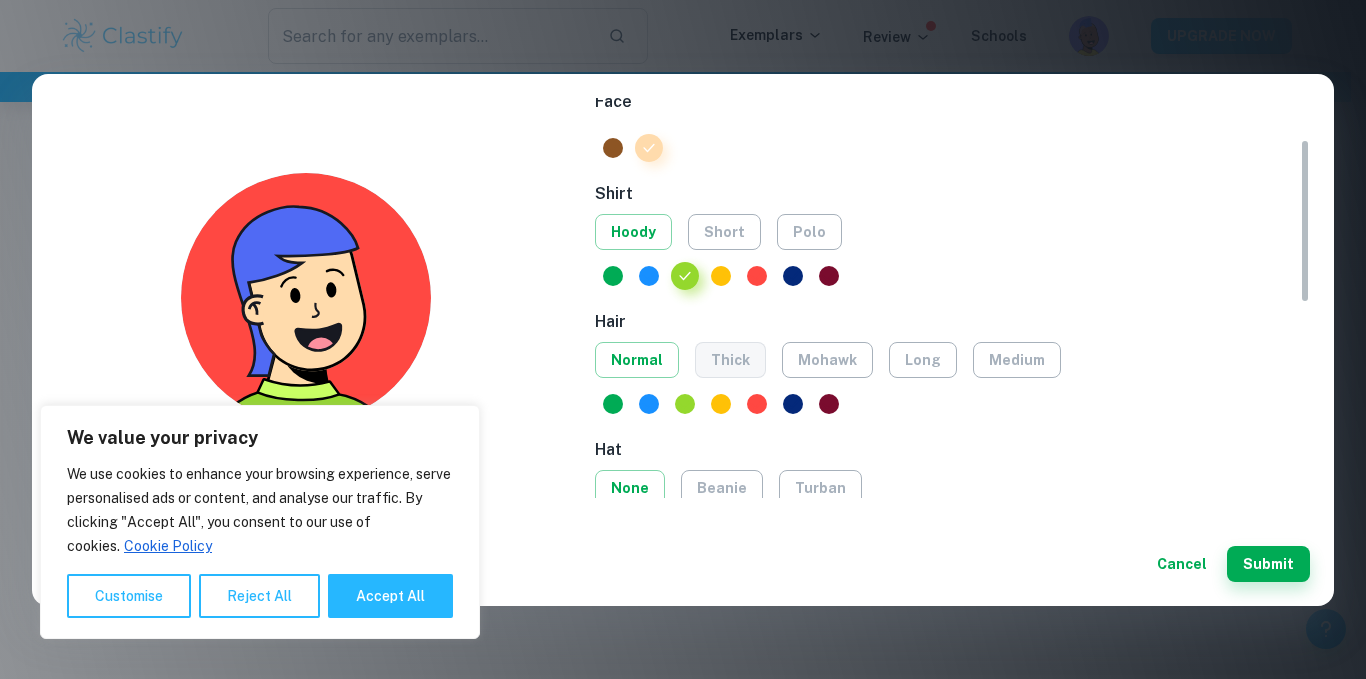 click on "thick" at bounding box center (730, 360) 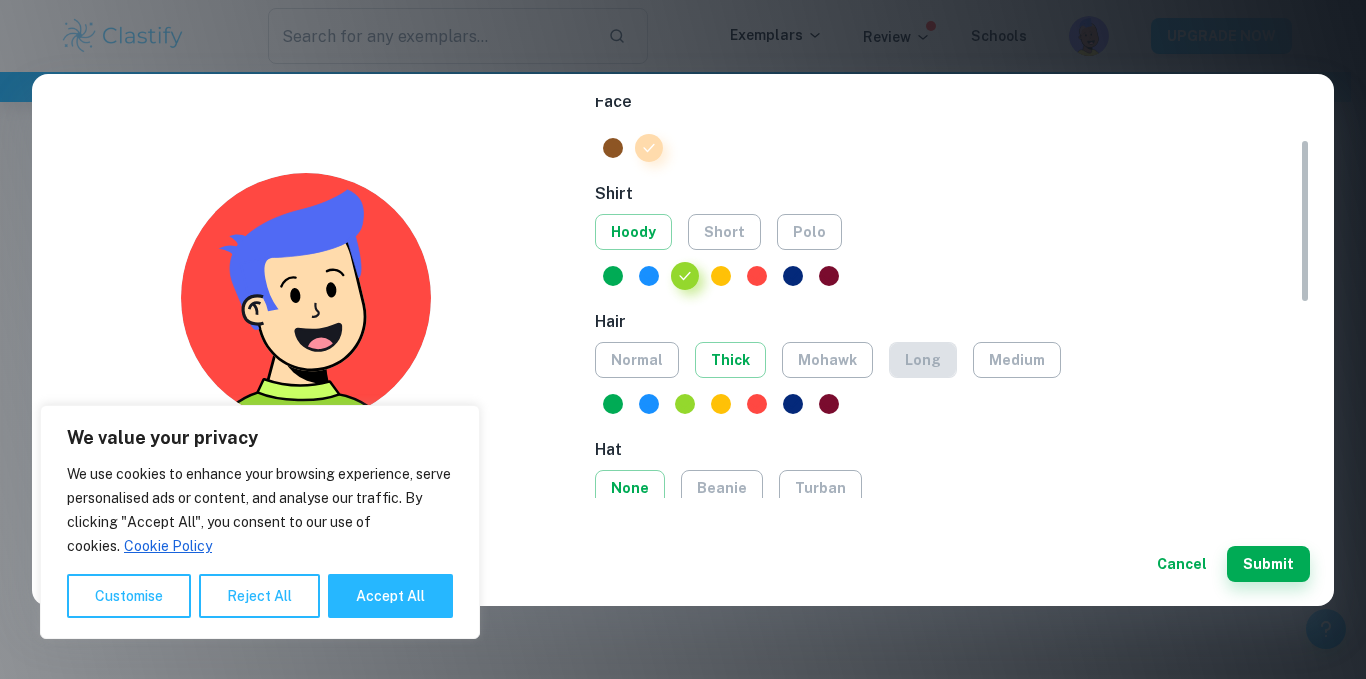 click on "long" at bounding box center (923, 360) 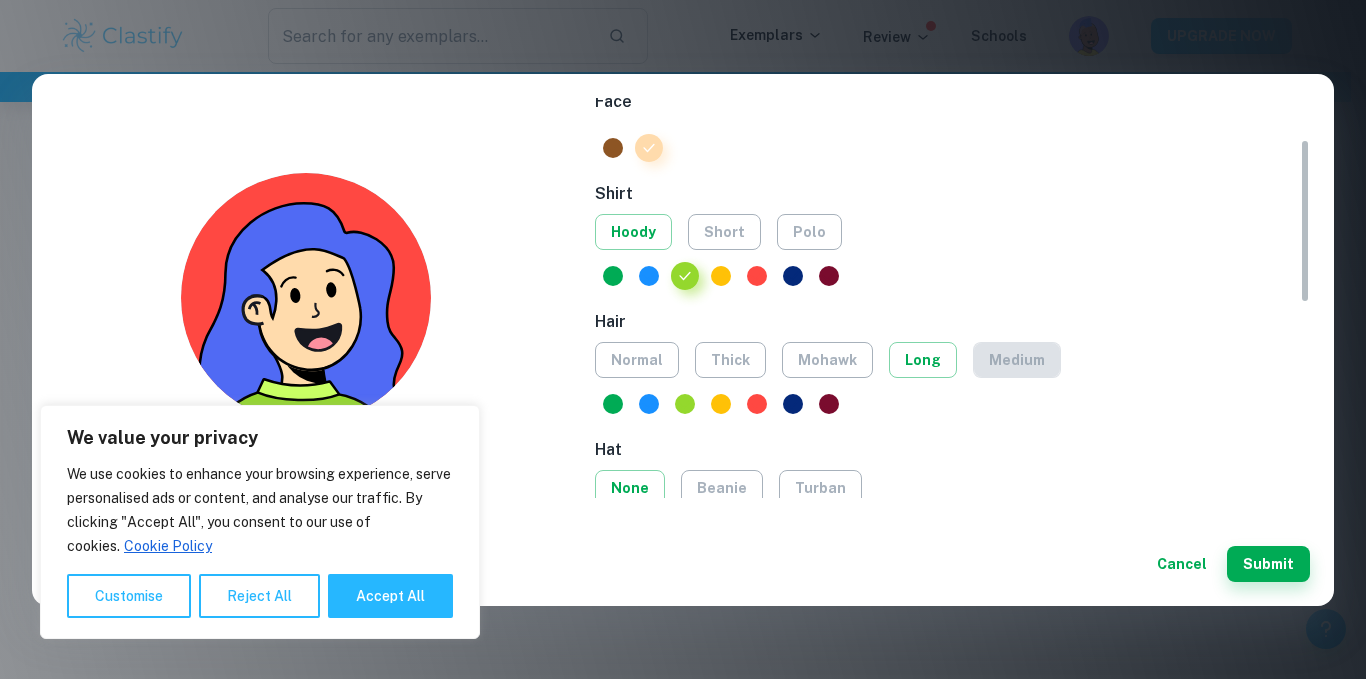 click on "medium" at bounding box center (1017, 360) 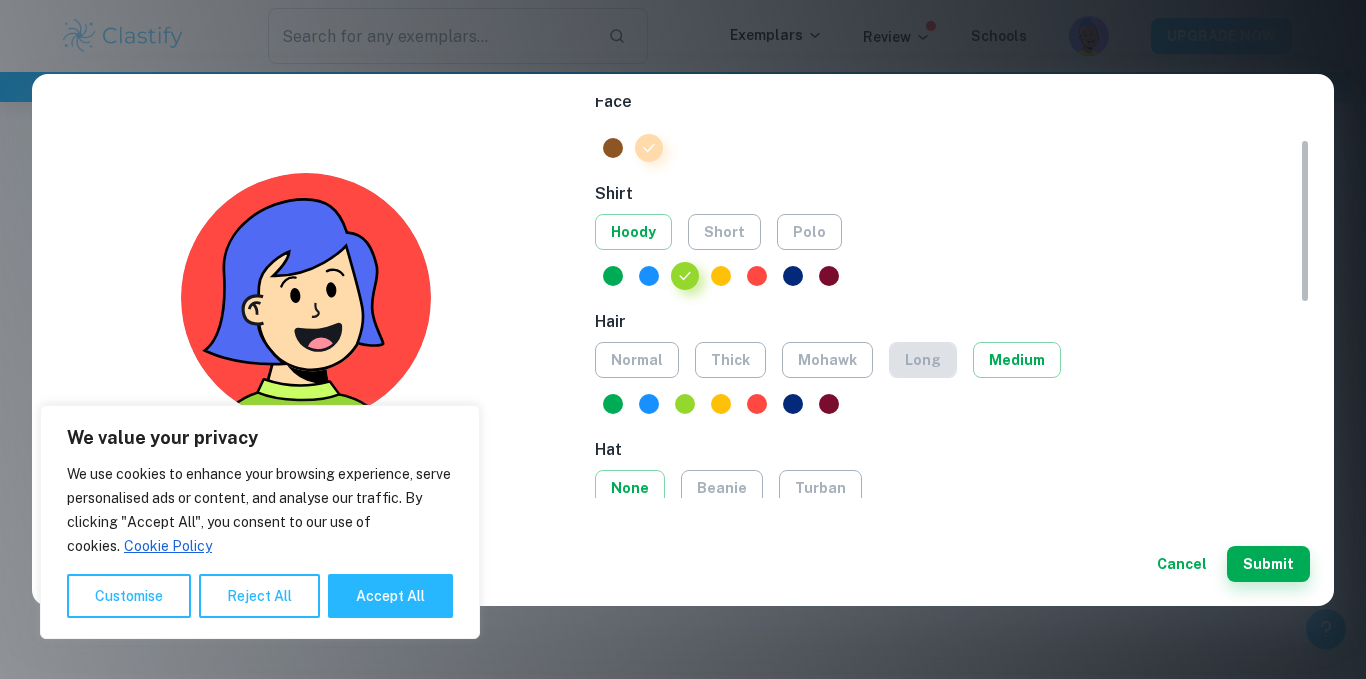 click on "long" at bounding box center [923, 360] 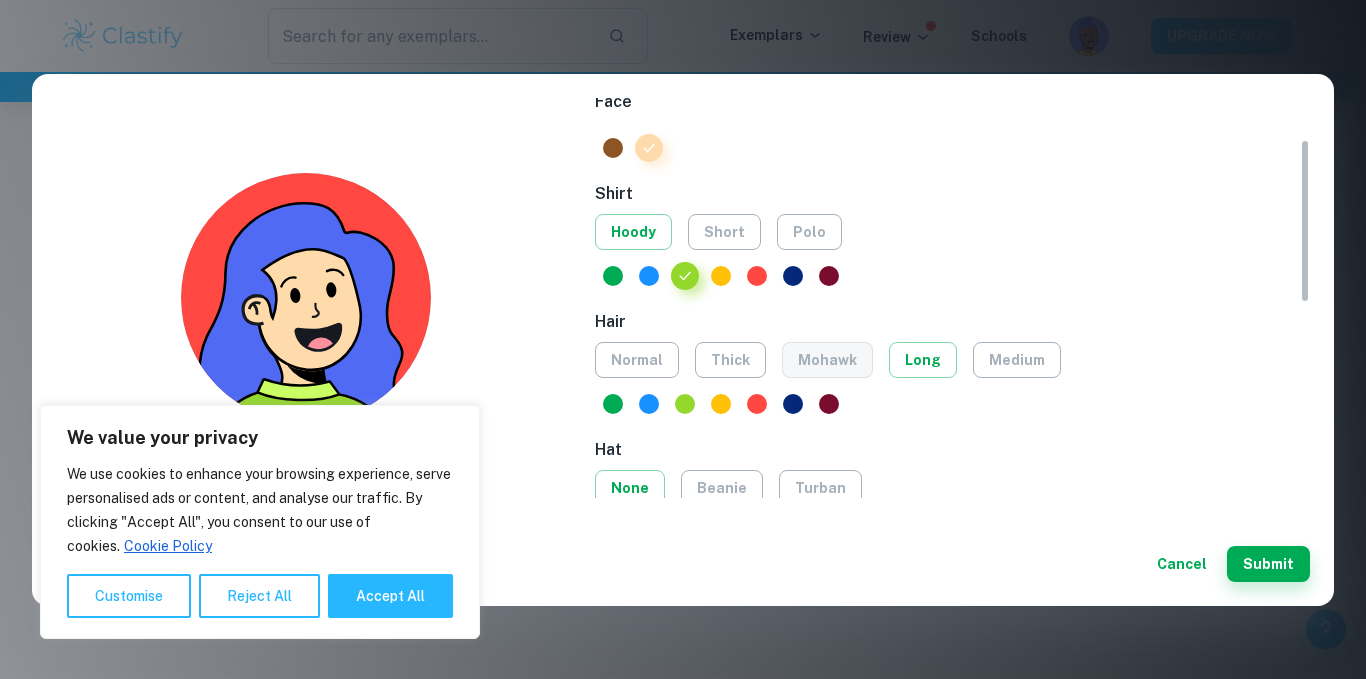 click on "mohawk" at bounding box center (827, 360) 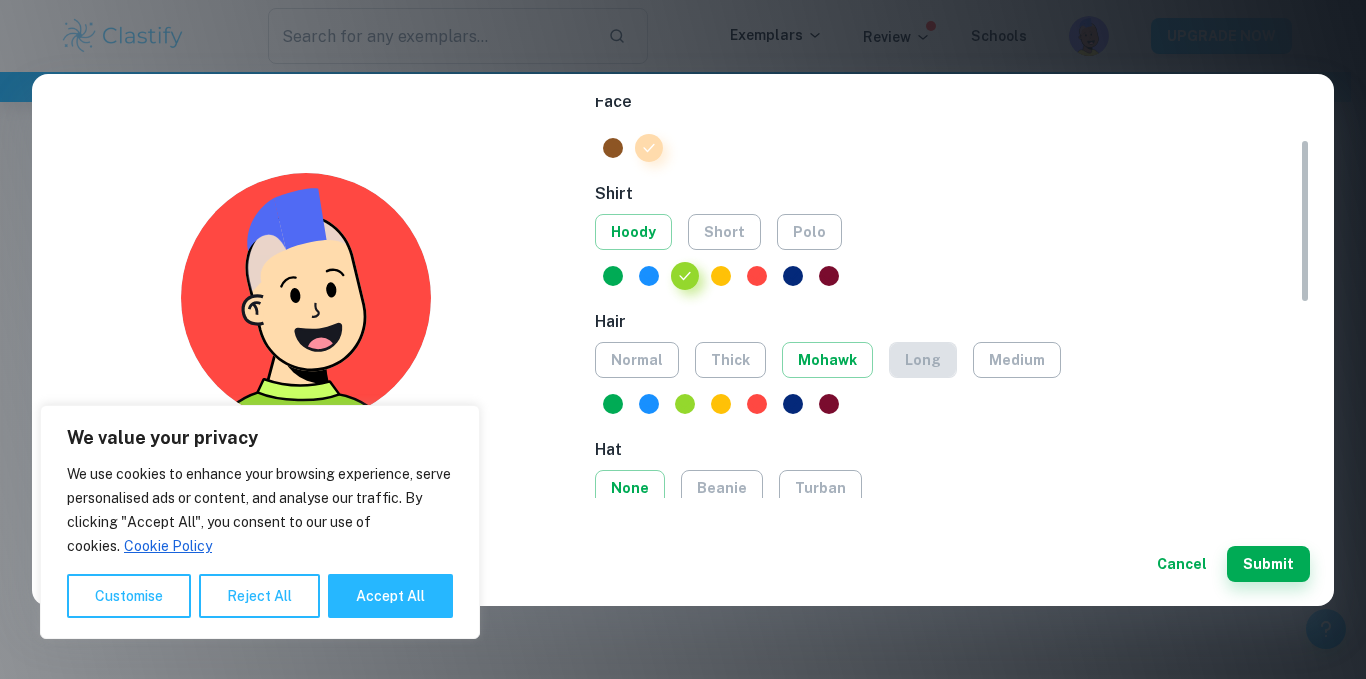 click on "long" at bounding box center [923, 360] 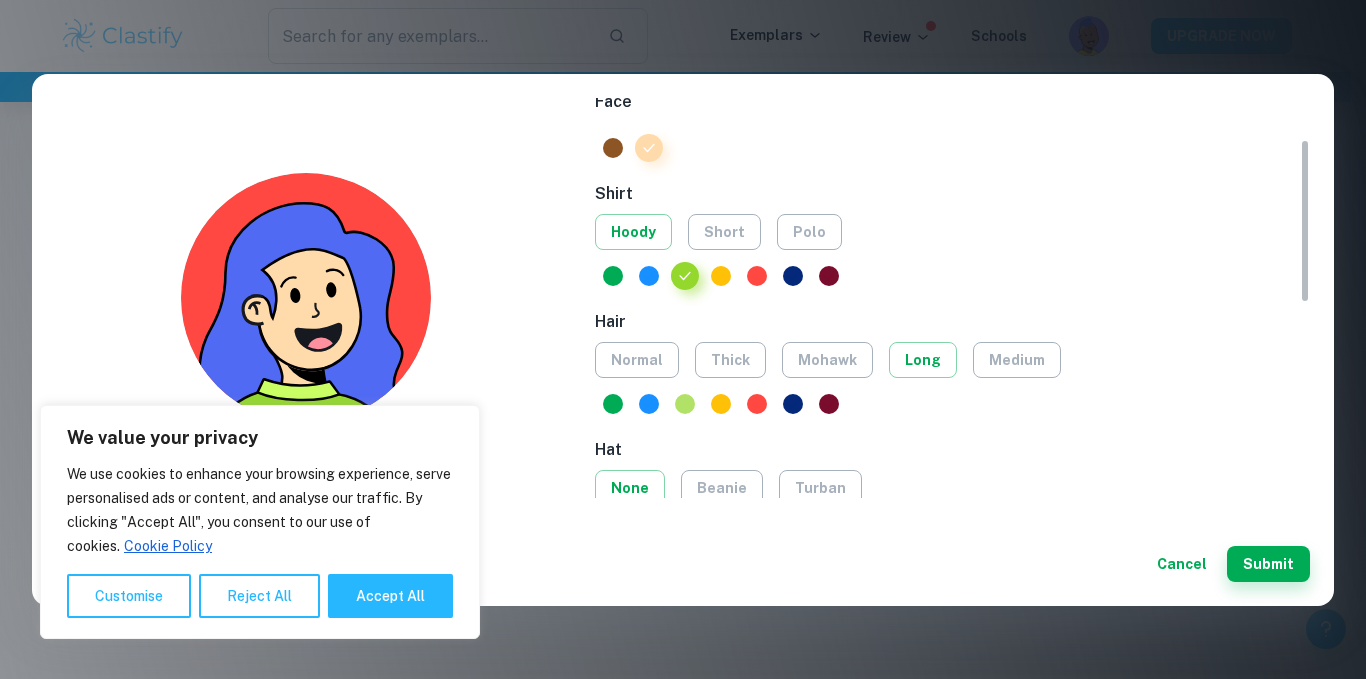click at bounding box center [685, 404] 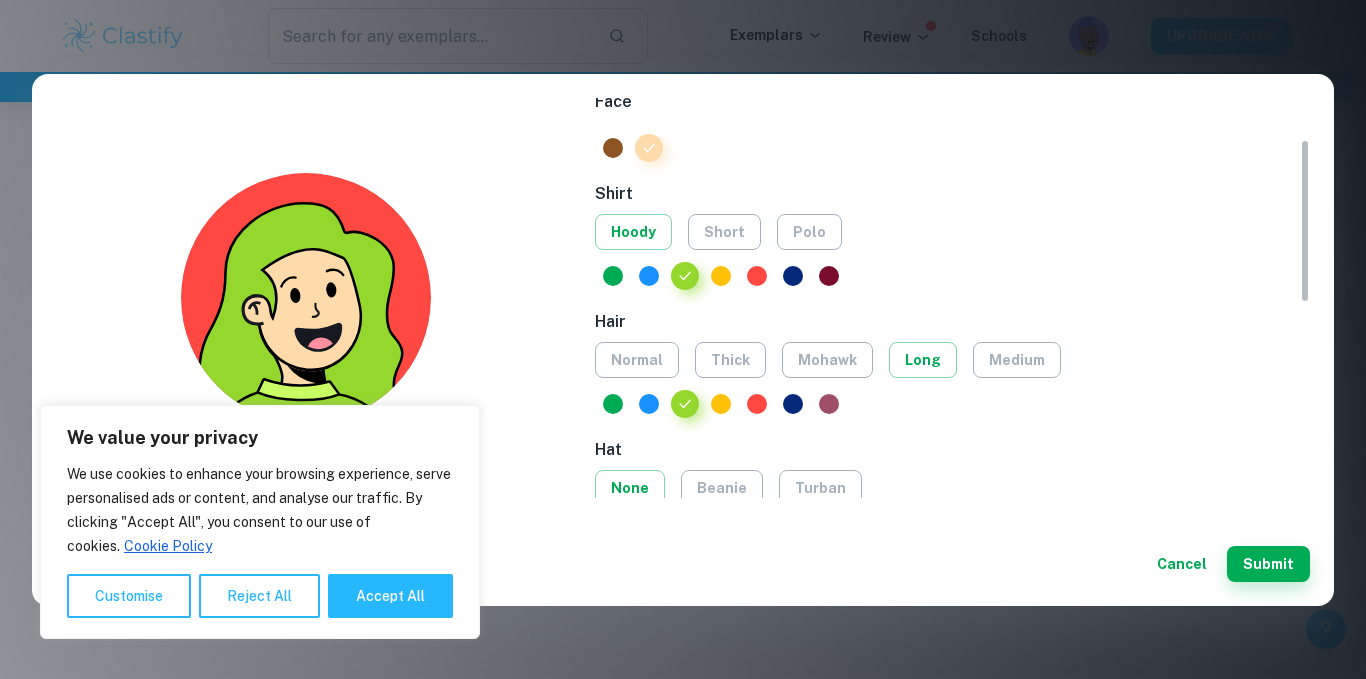 click at bounding box center (829, 404) 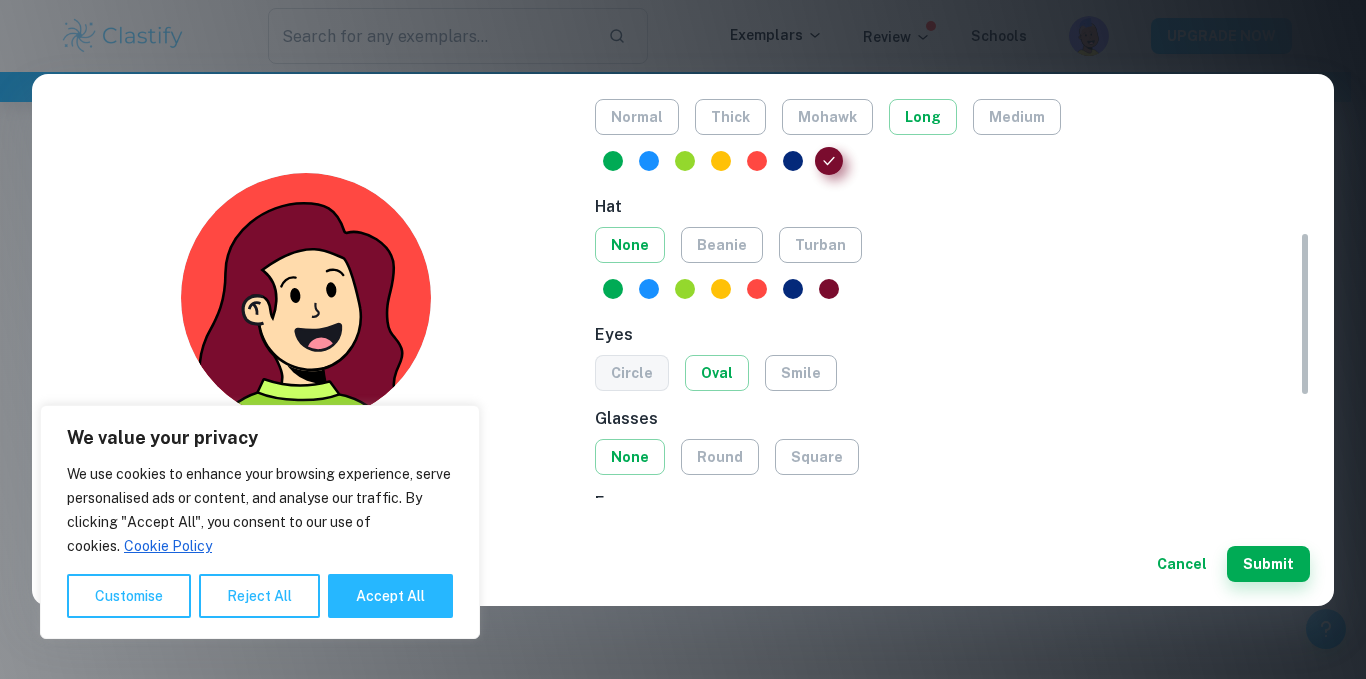 scroll, scrollTop: 400, scrollLeft: 0, axis: vertical 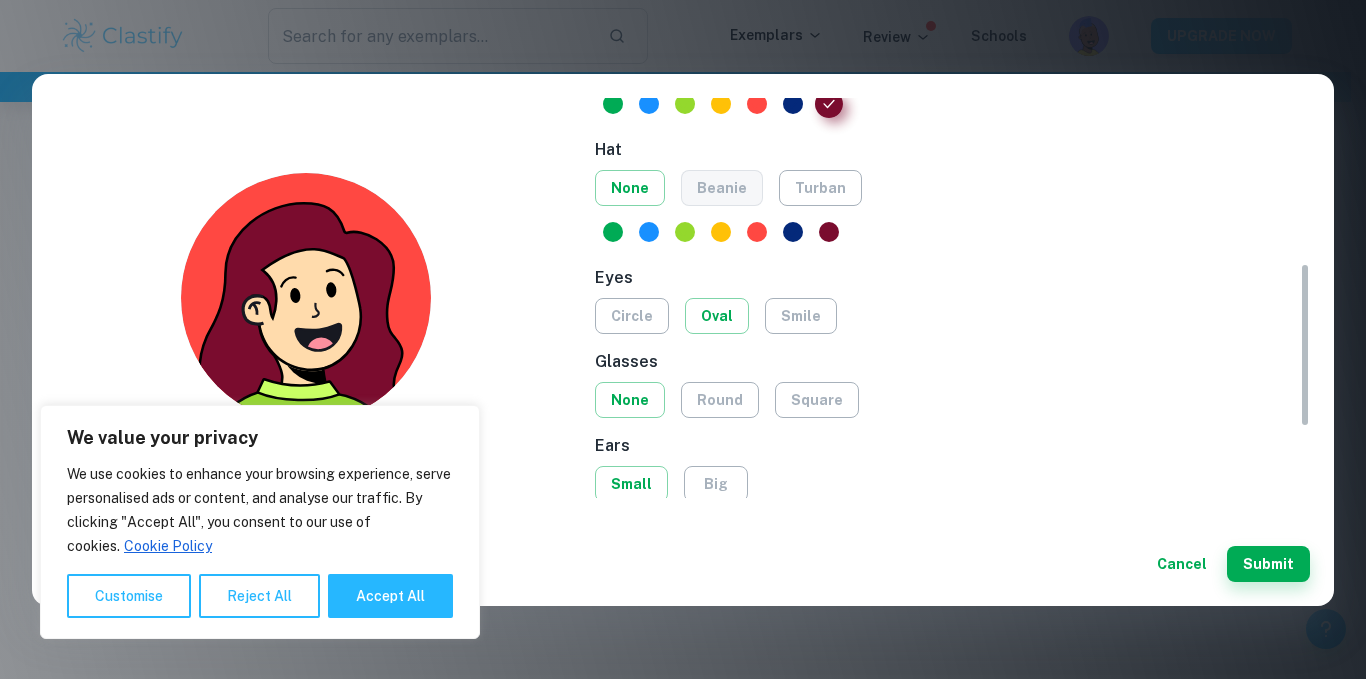 click on "beanie" at bounding box center (722, 188) 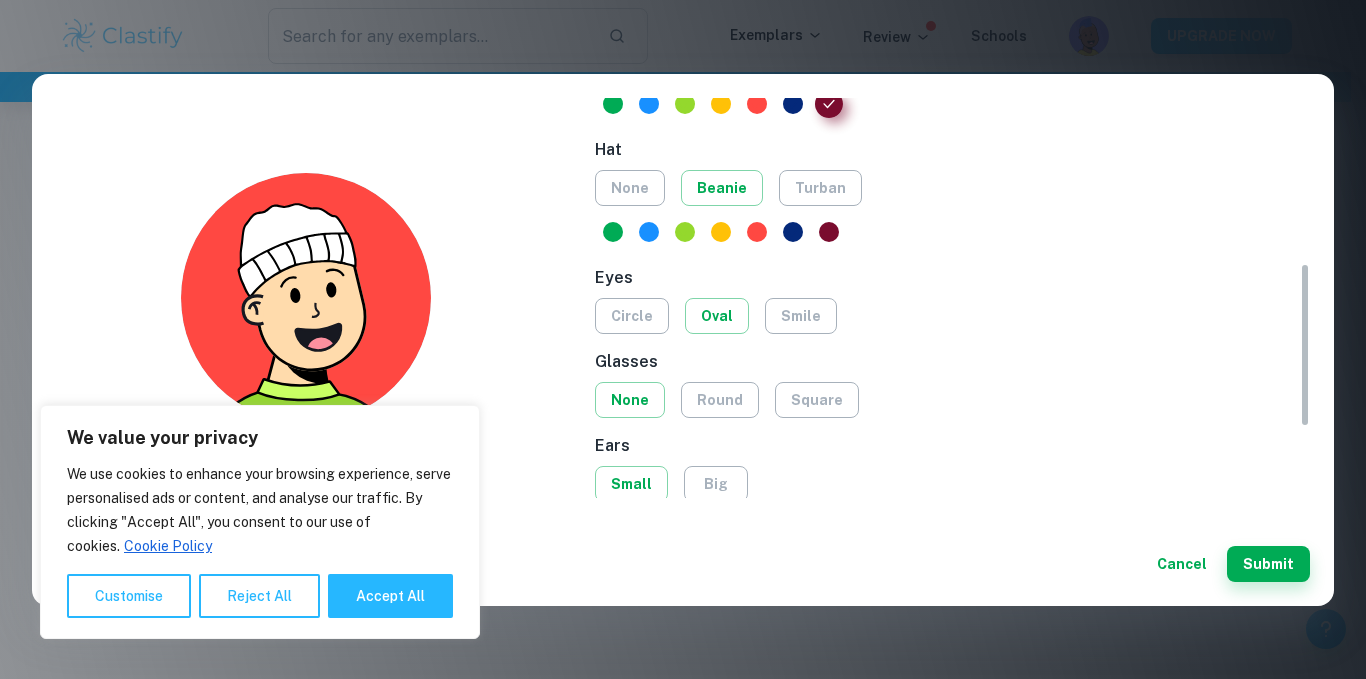 click on "none beanie turban" at bounding box center [952, 188] 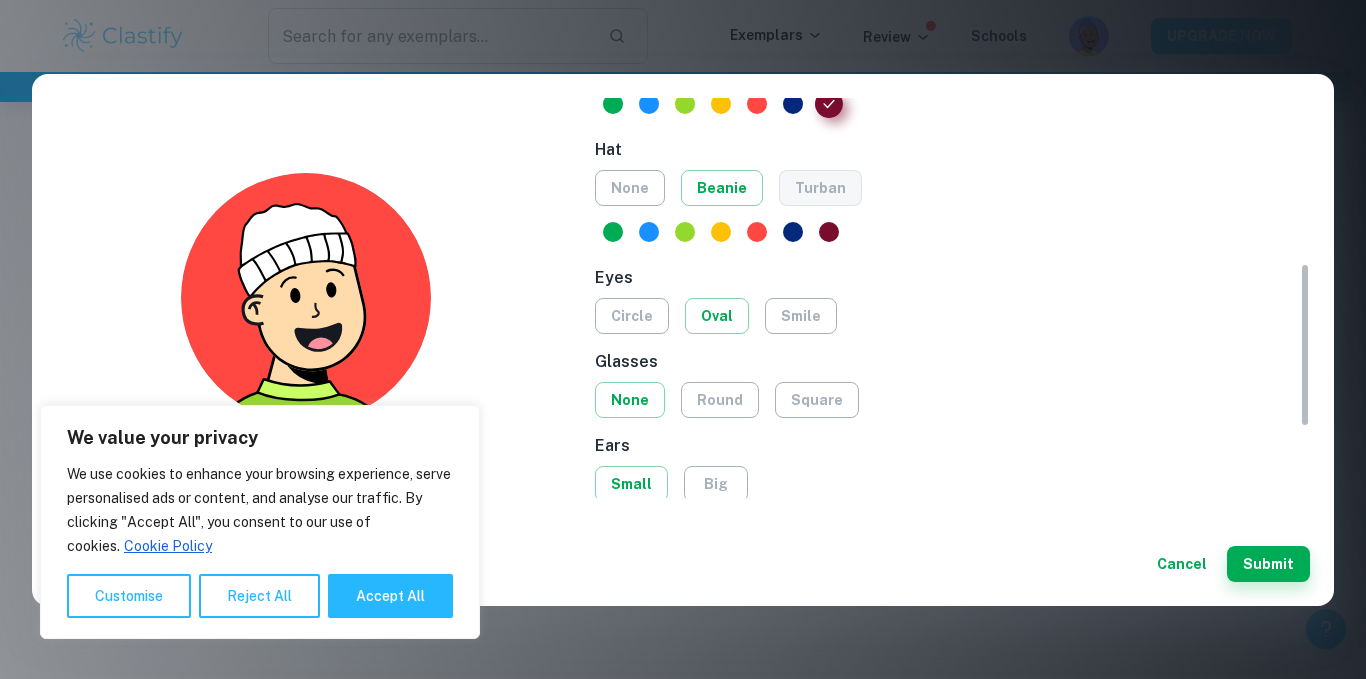 click on "turban" at bounding box center [820, 188] 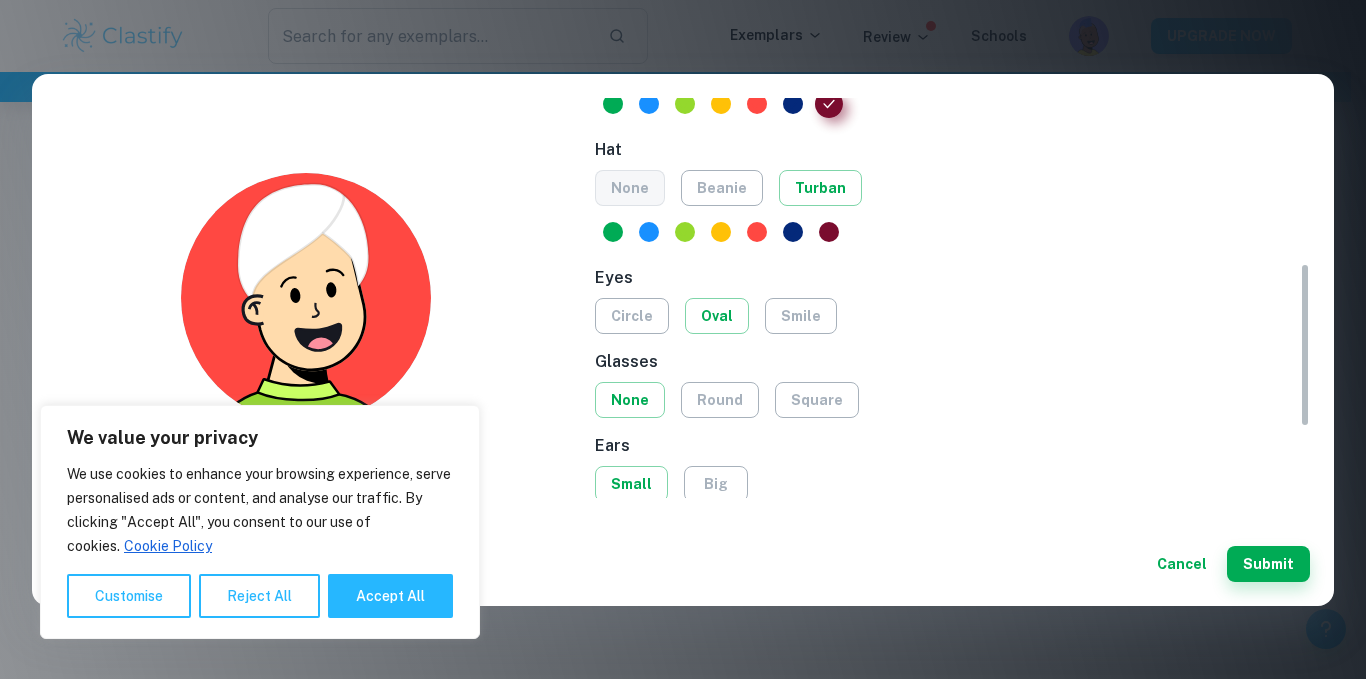 drag, startPoint x: 591, startPoint y: 202, endPoint x: 630, endPoint y: 187, distance: 41.785164 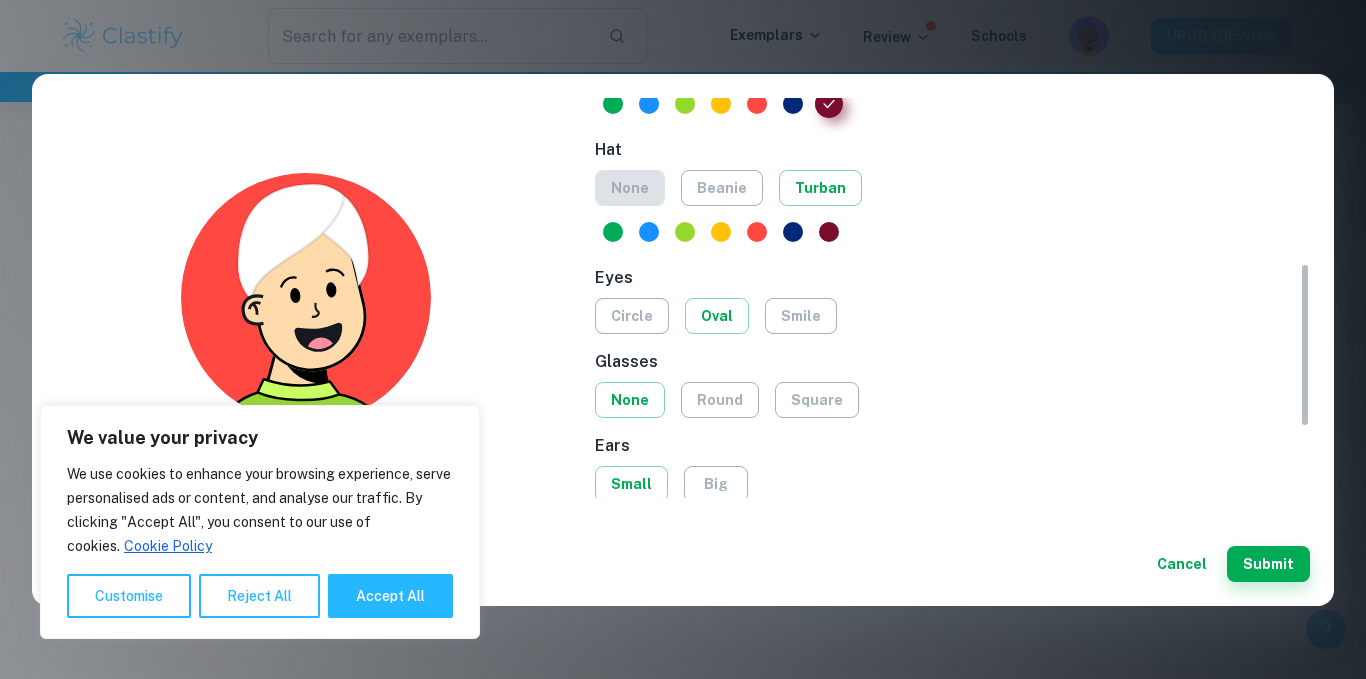 click on "none" at bounding box center [630, 188] 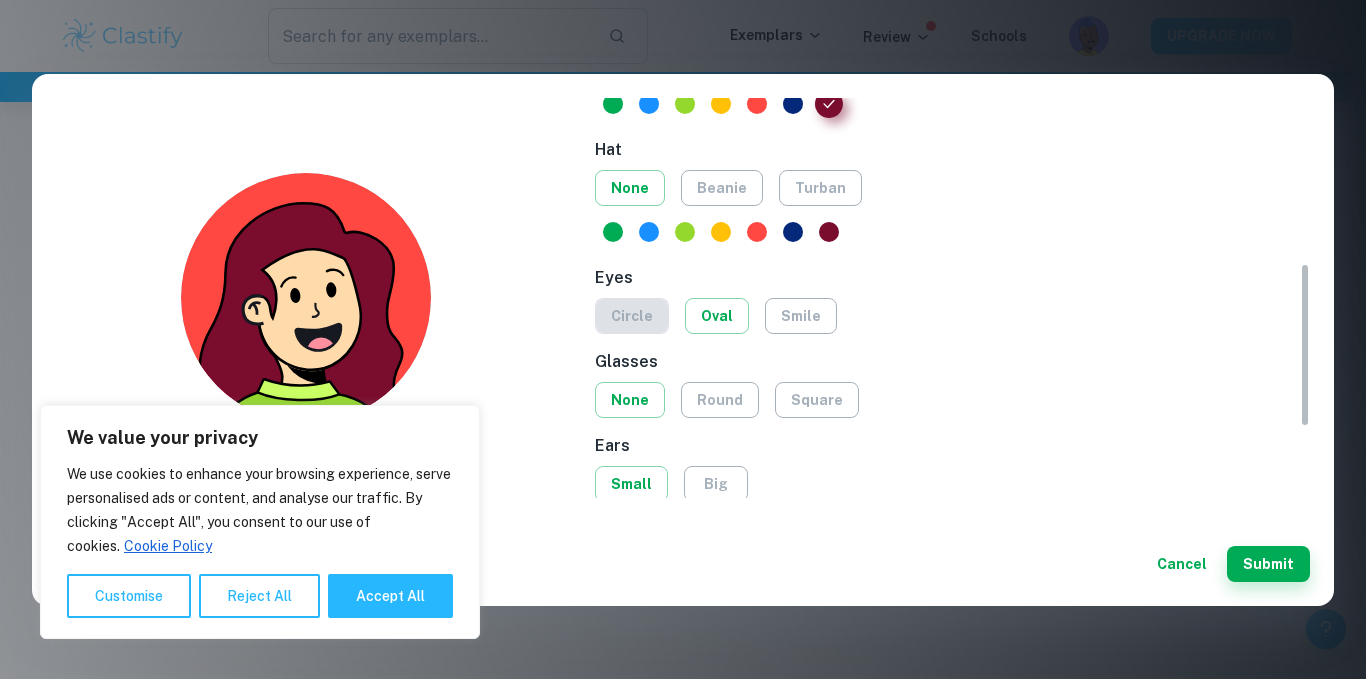click on "circle" at bounding box center (632, 316) 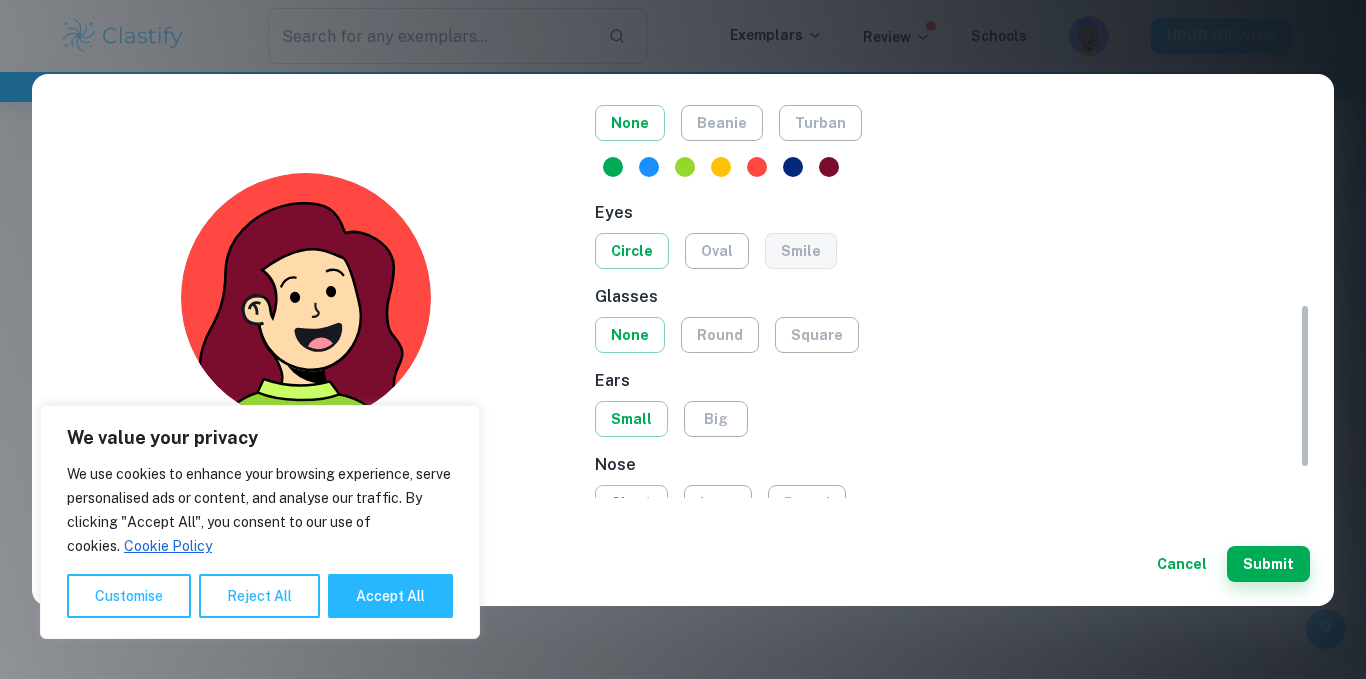 scroll, scrollTop: 500, scrollLeft: 0, axis: vertical 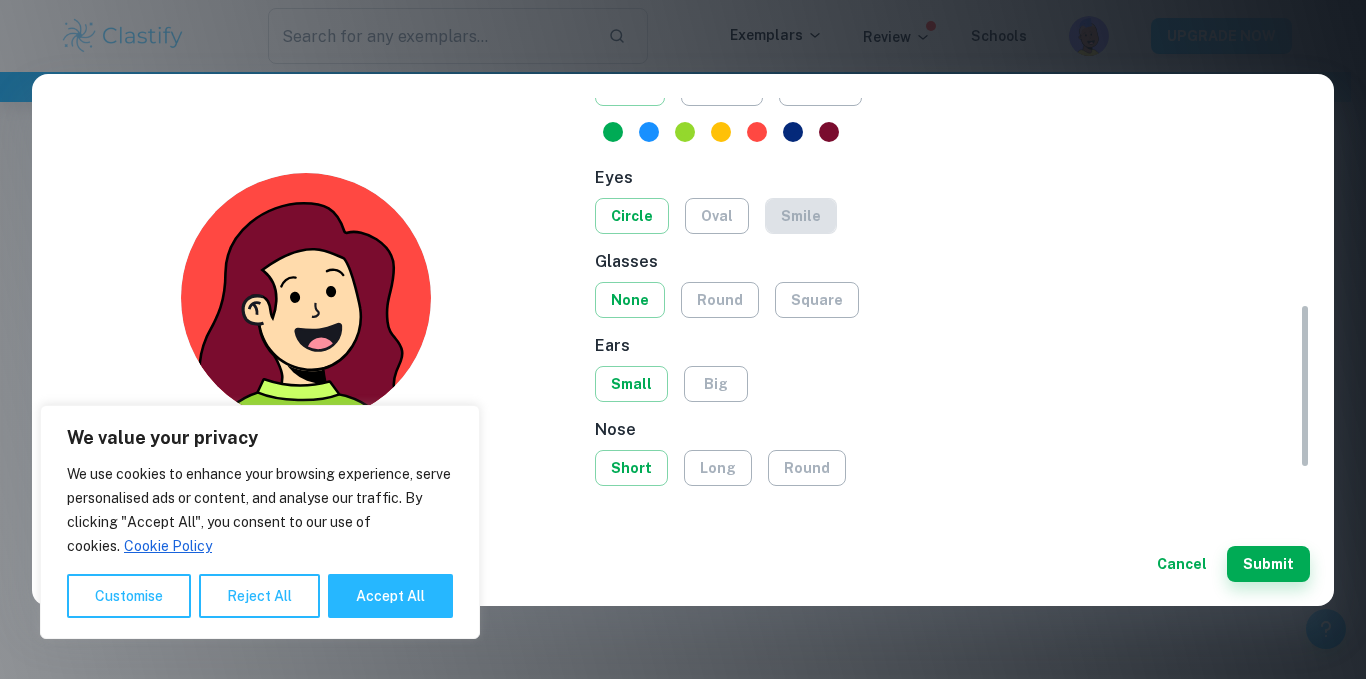 click on "smile" at bounding box center [801, 216] 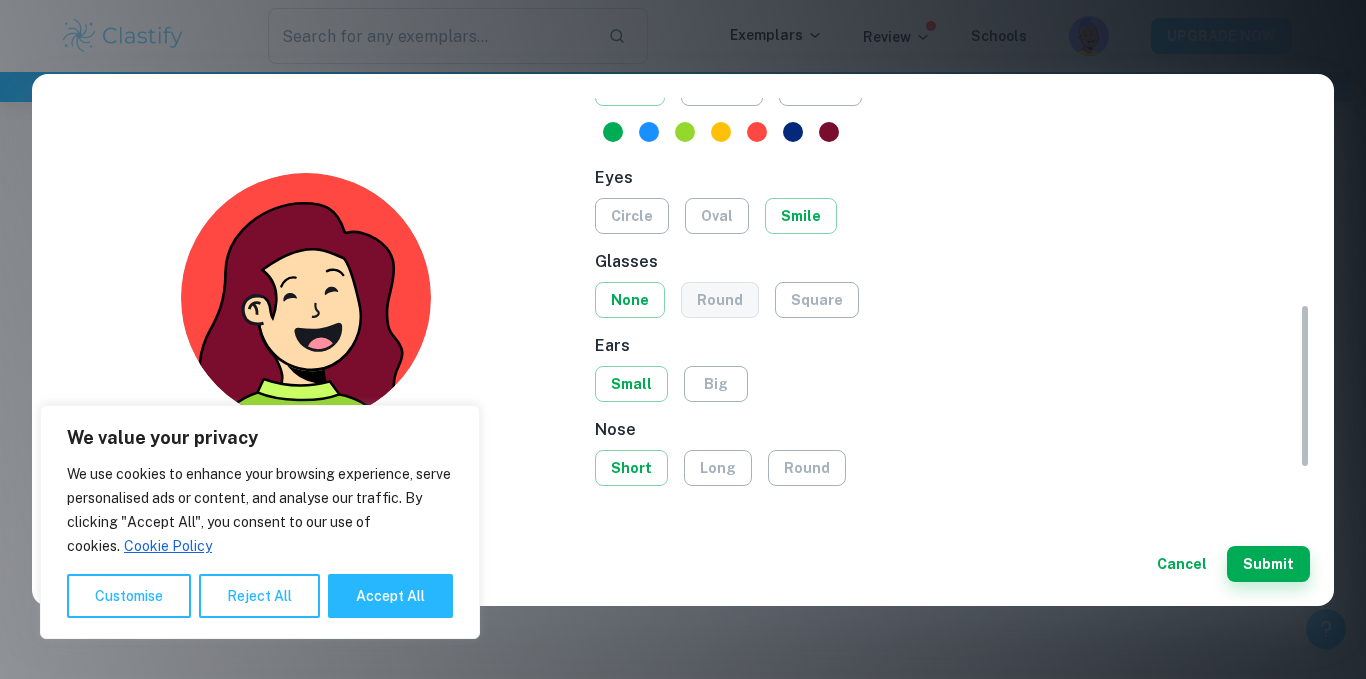 click on "round" at bounding box center (720, 300) 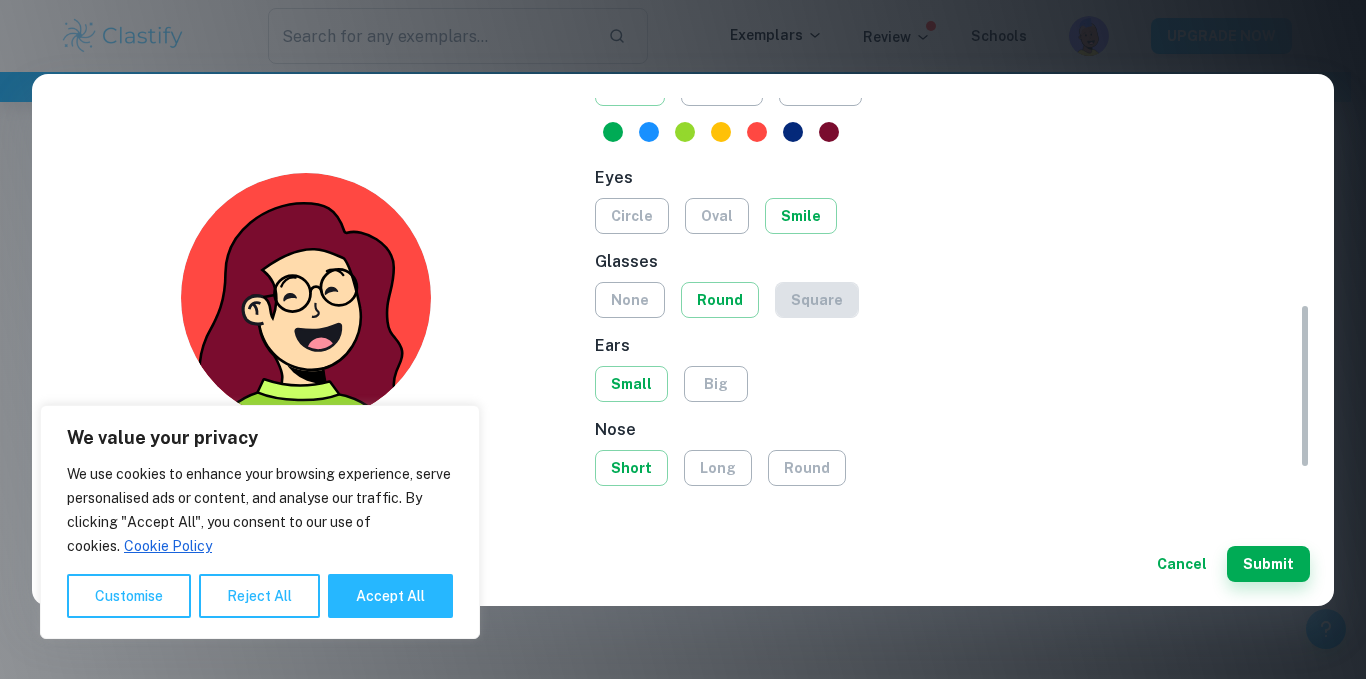 click on "square" at bounding box center (817, 300) 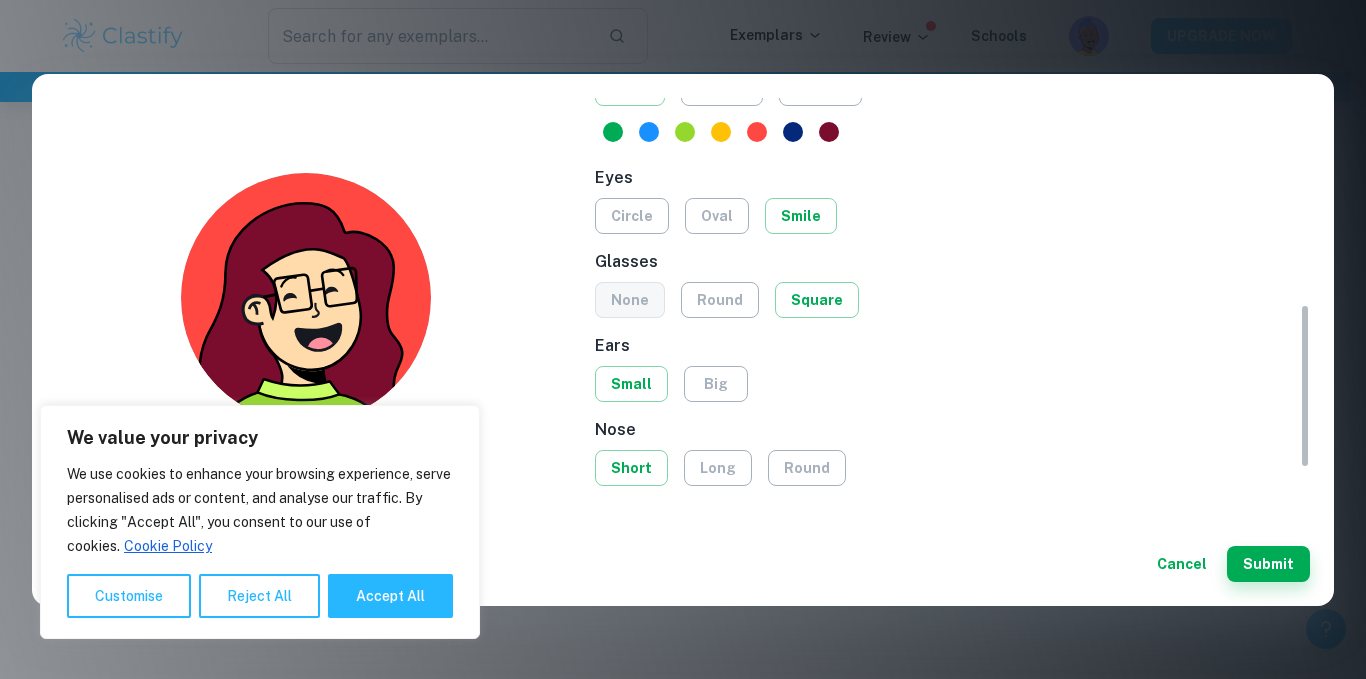 click on "none" at bounding box center [630, 300] 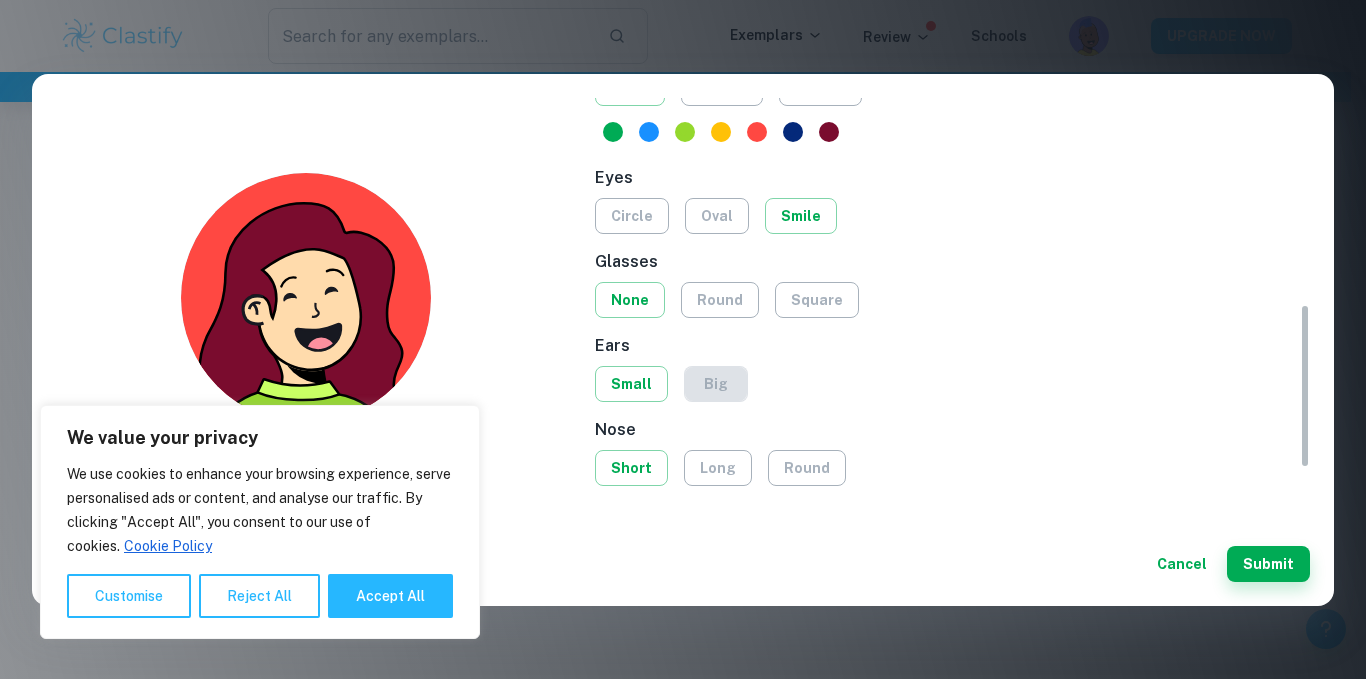 click on "big" at bounding box center [716, 384] 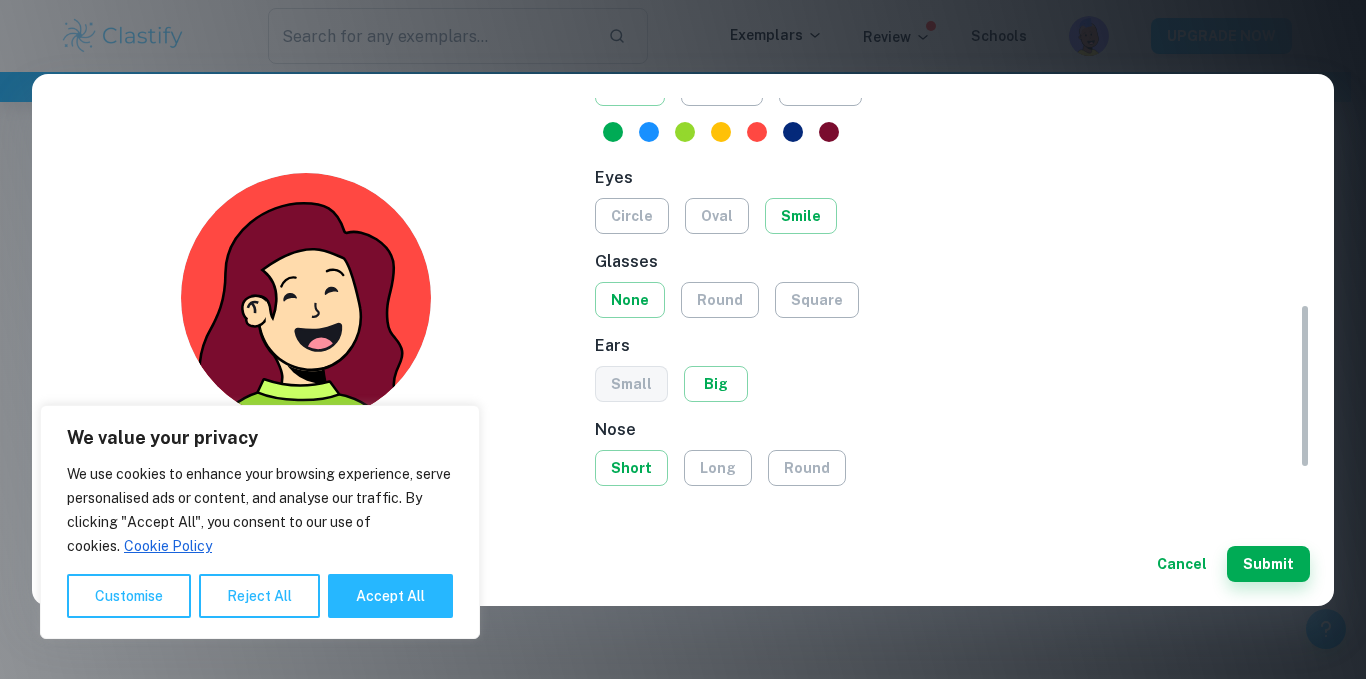 click on "small" at bounding box center [631, 384] 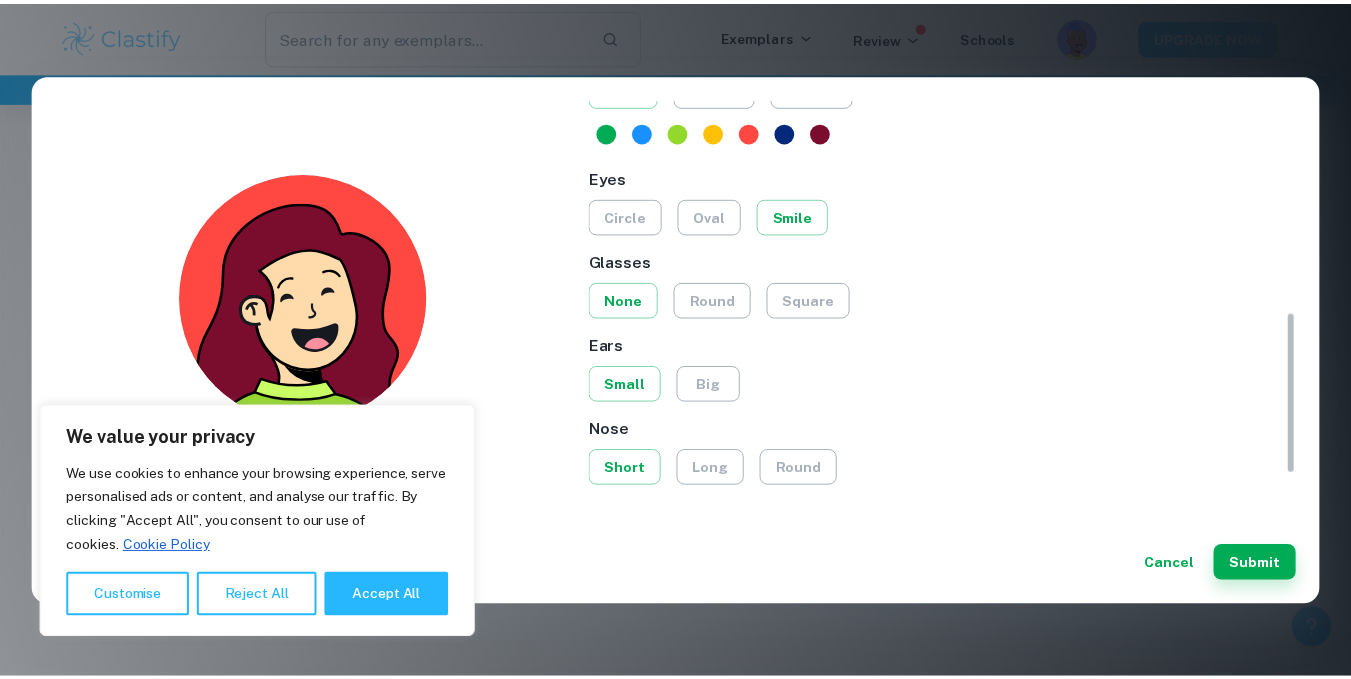 scroll, scrollTop: 572, scrollLeft: 0, axis: vertical 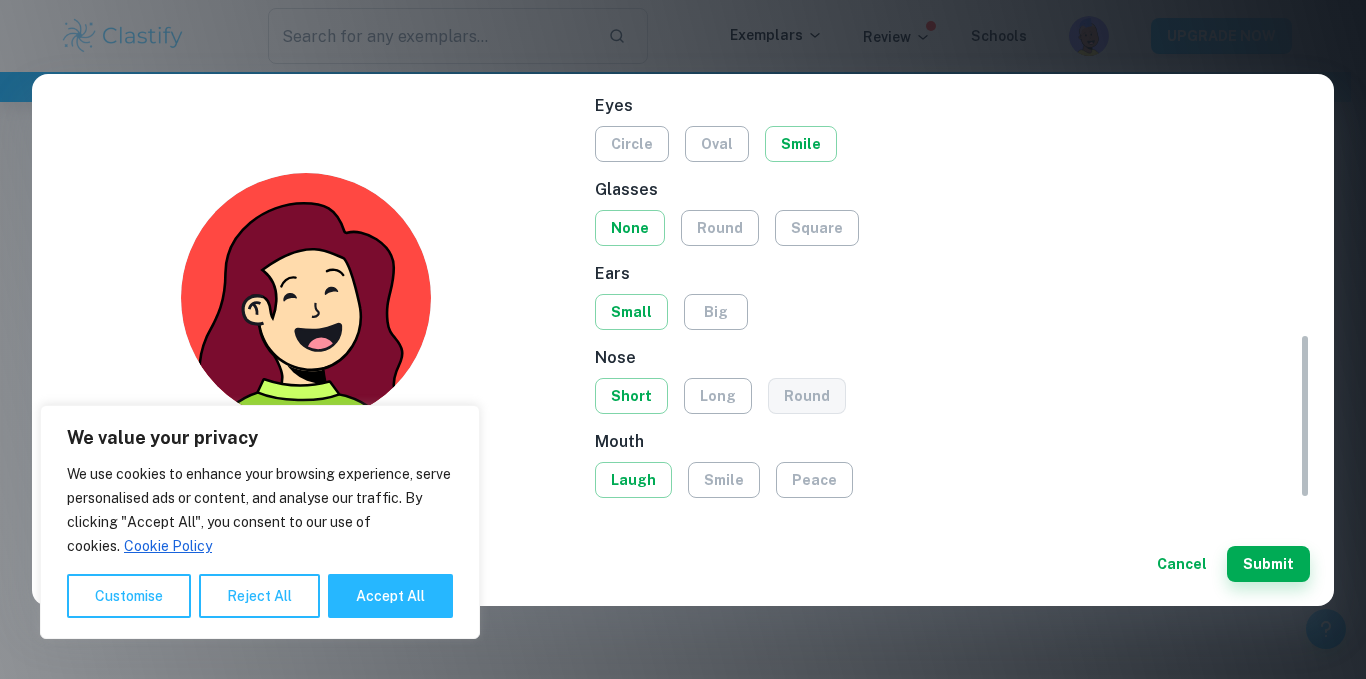 click on "round" at bounding box center (807, 396) 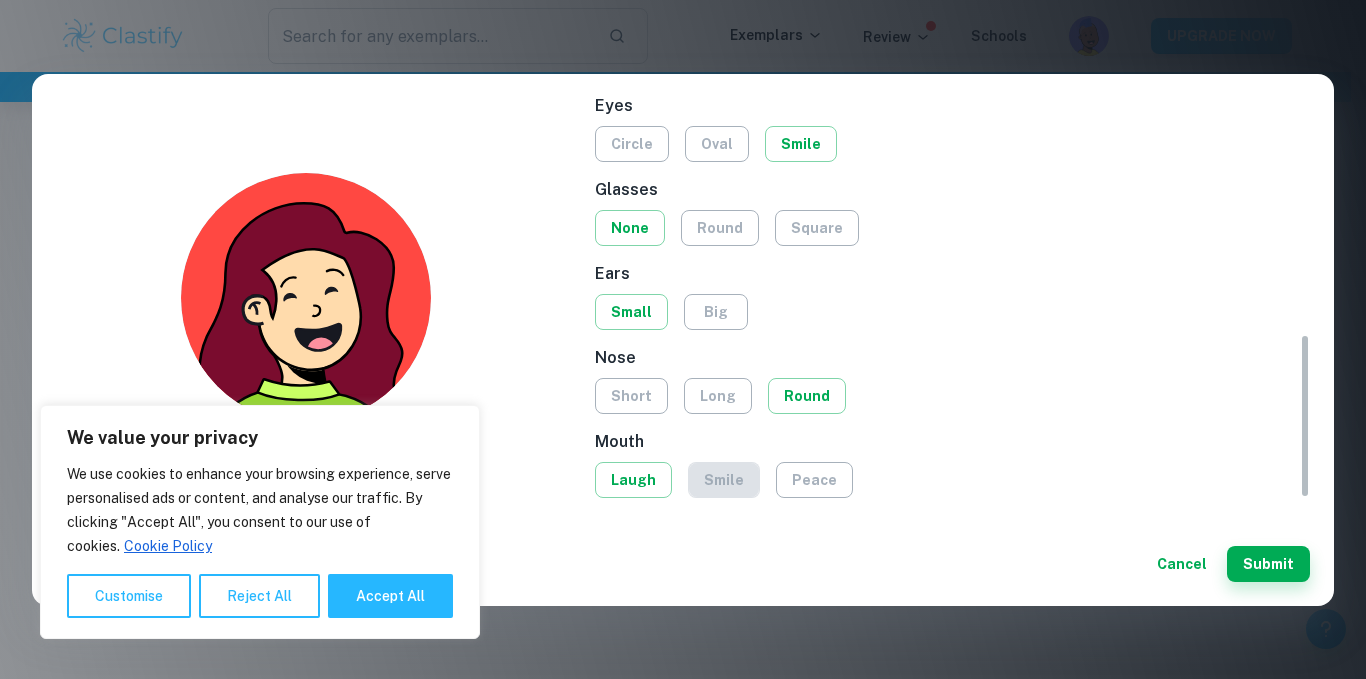 click on "smile" at bounding box center (724, 480) 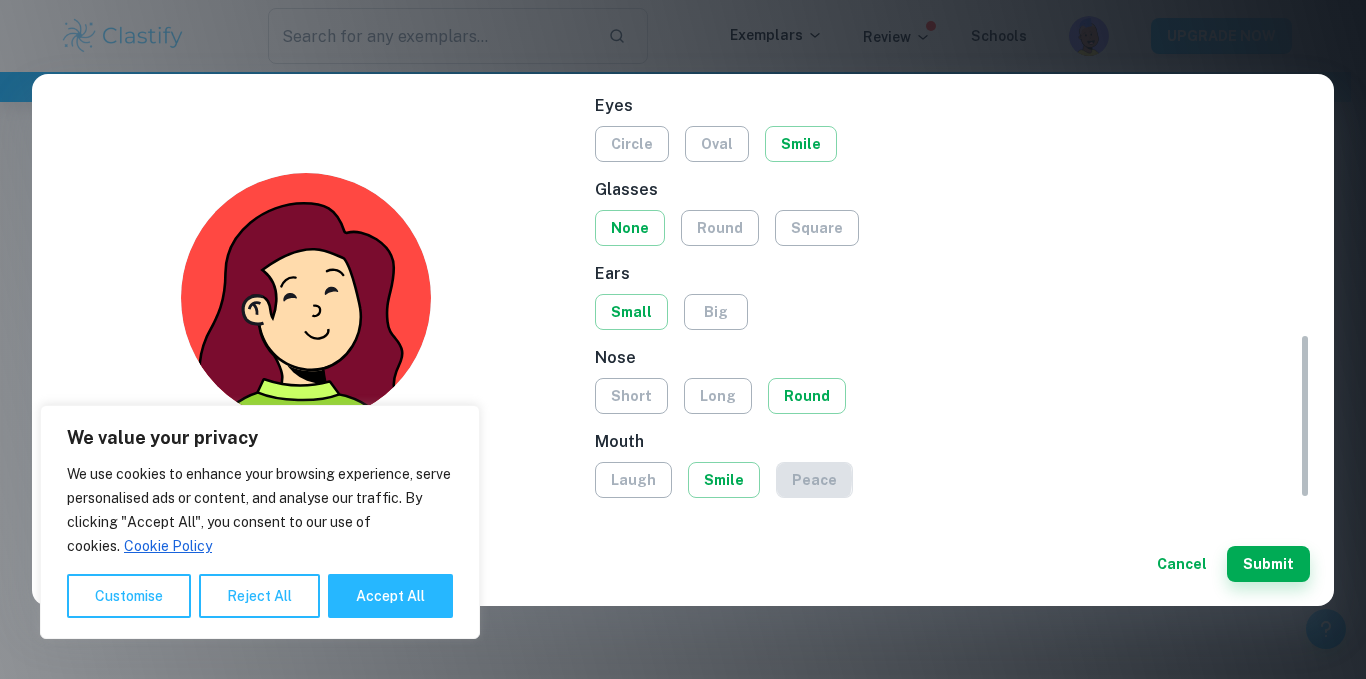 click on "peace" at bounding box center (814, 480) 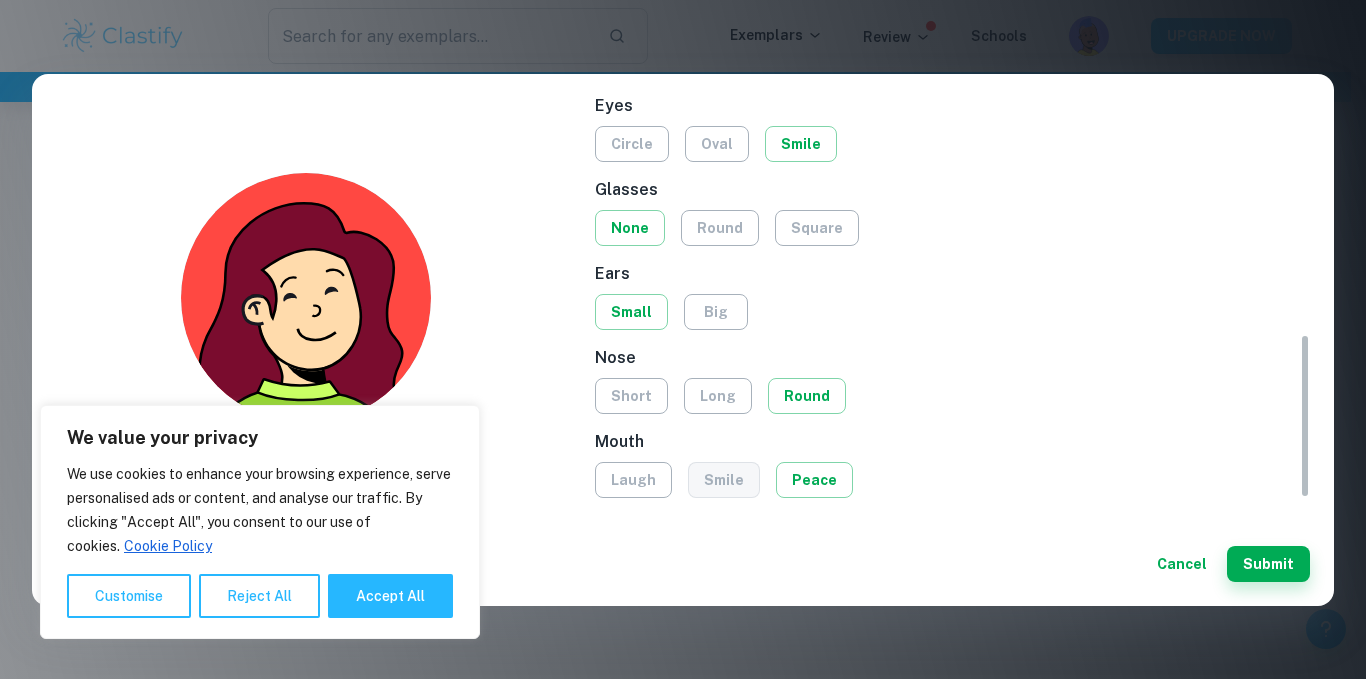 drag, startPoint x: 712, startPoint y: 460, endPoint x: 720, endPoint y: 469, distance: 12.0415945 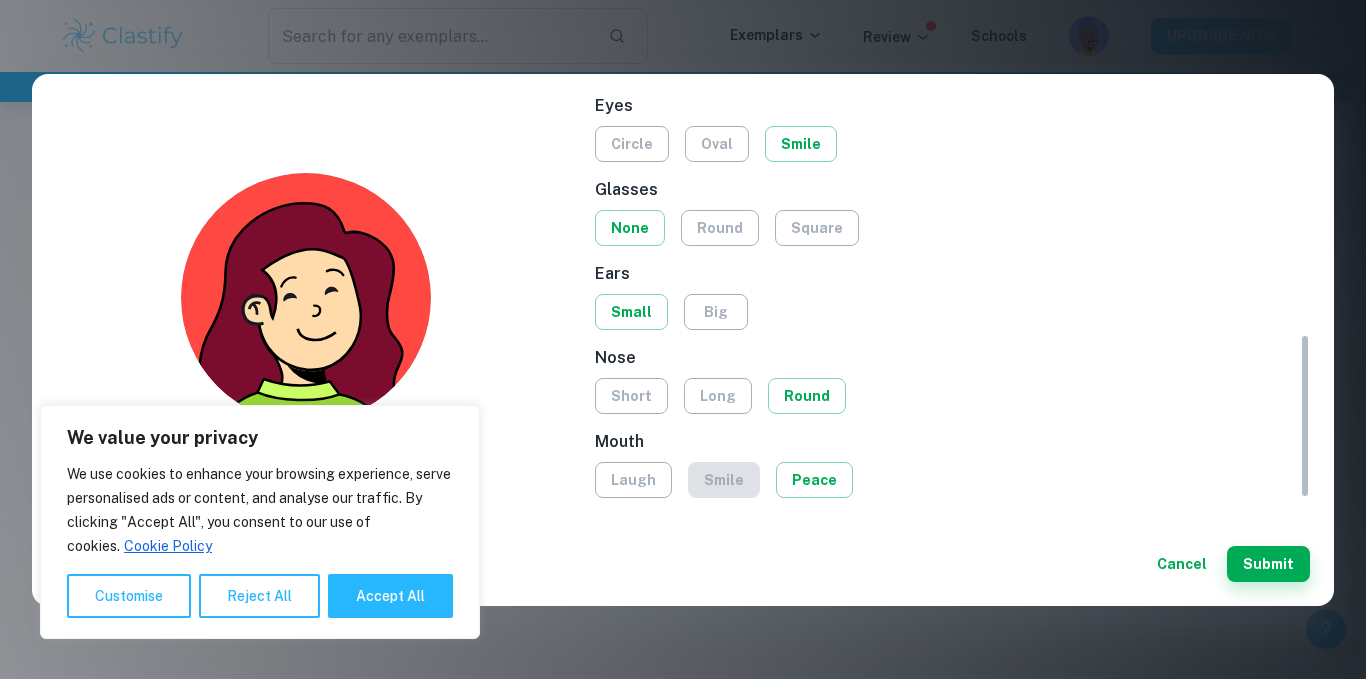 click on "smile" at bounding box center (724, 480) 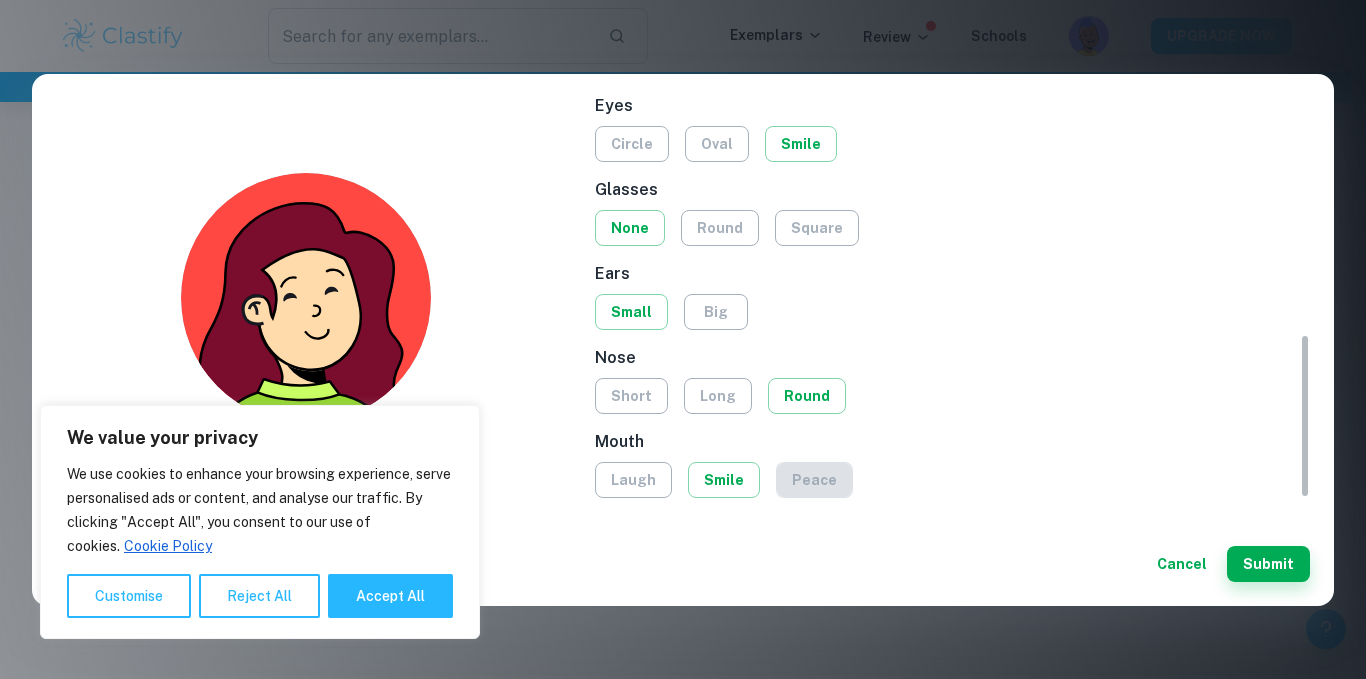 click on "peace" at bounding box center (814, 480) 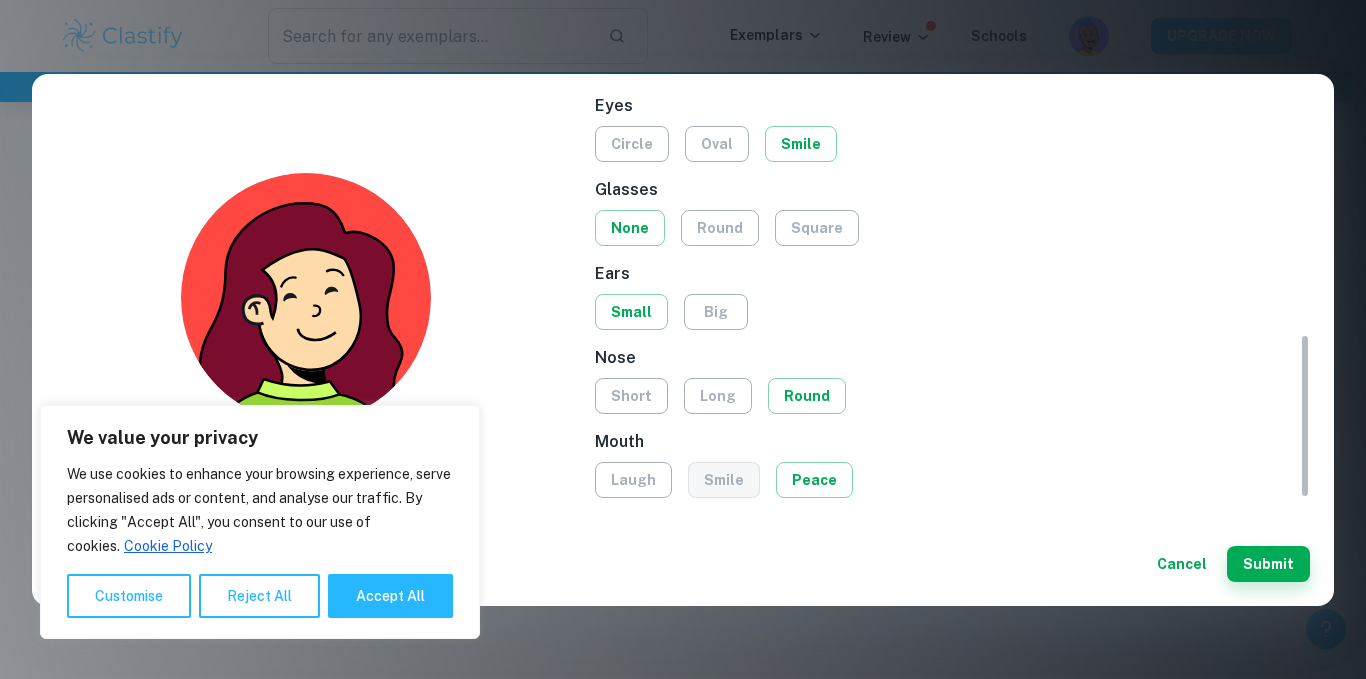 click on "smile" at bounding box center (724, 480) 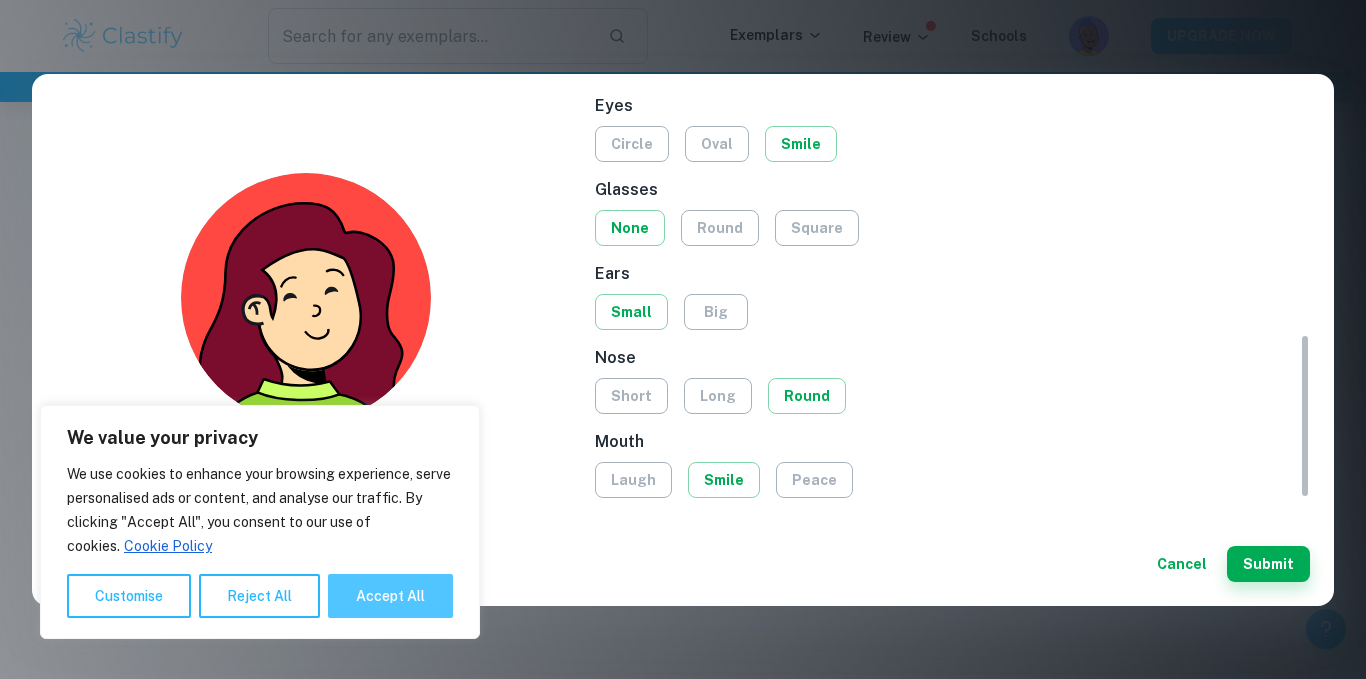 click on "Accept All" at bounding box center (390, 596) 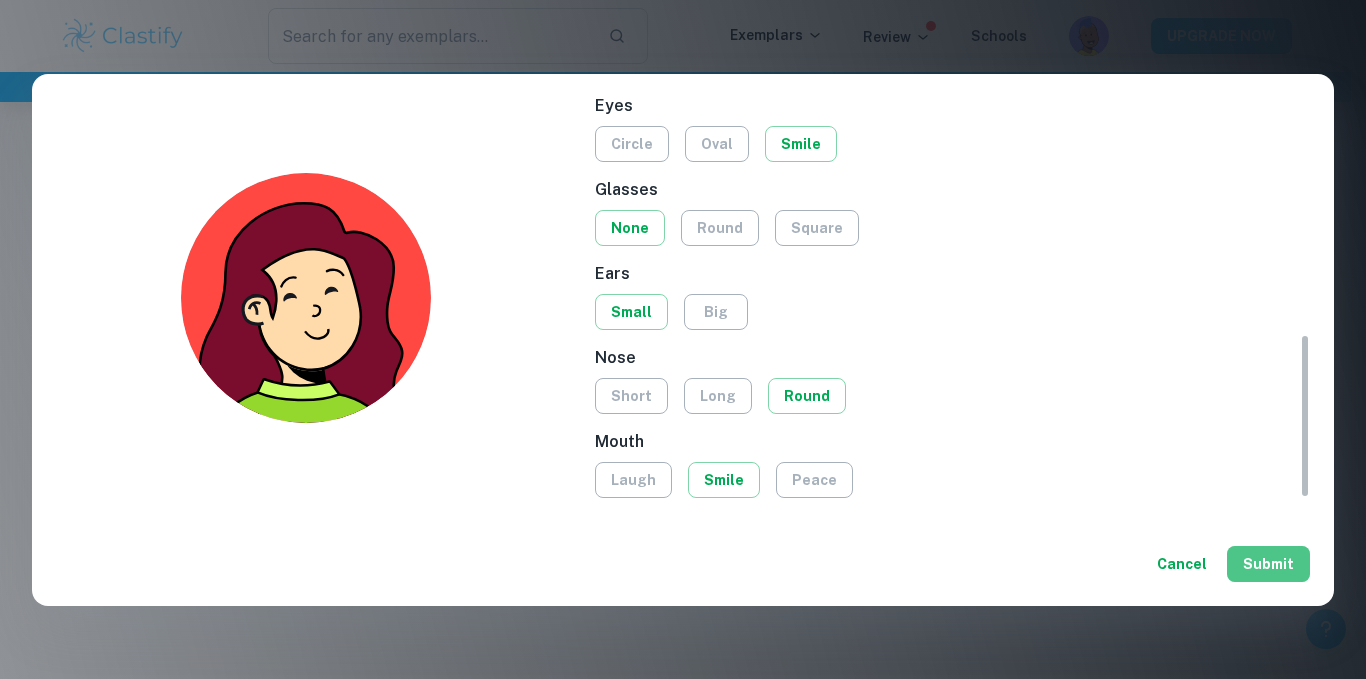 click on "Submit" at bounding box center [1268, 564] 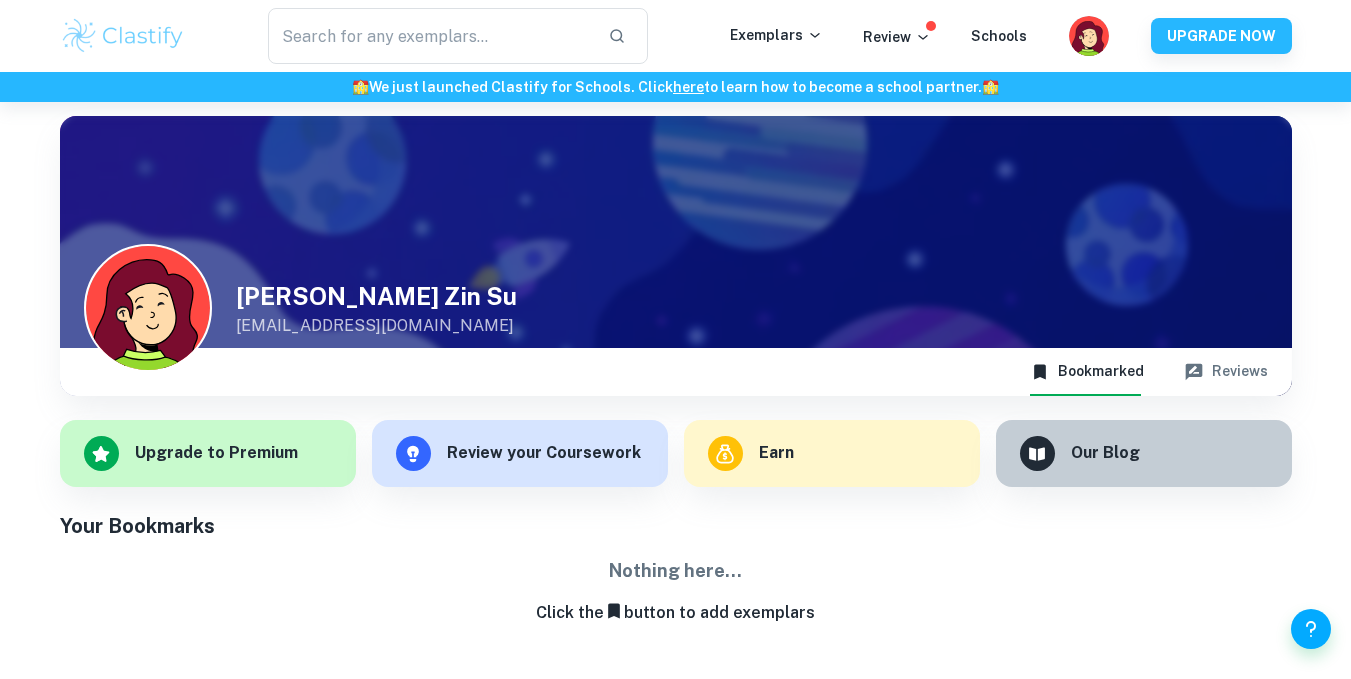scroll, scrollTop: 0, scrollLeft: 0, axis: both 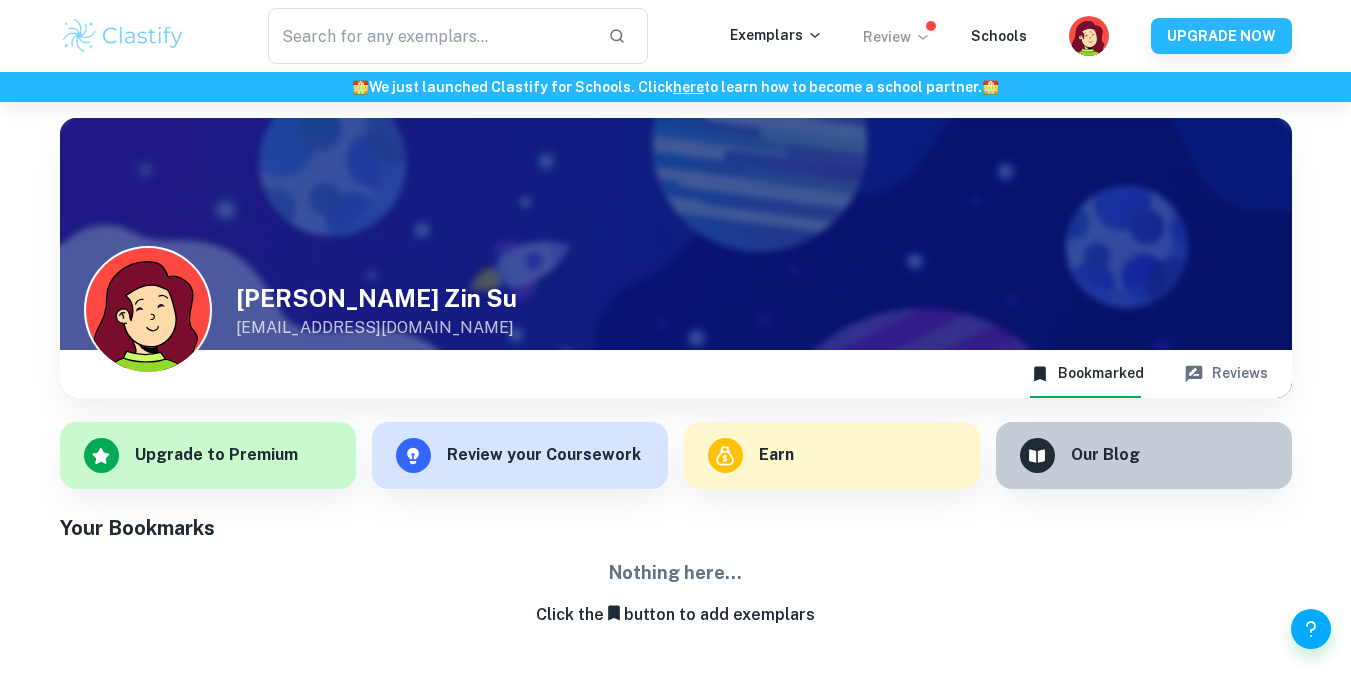 click on "Review" at bounding box center (897, 37) 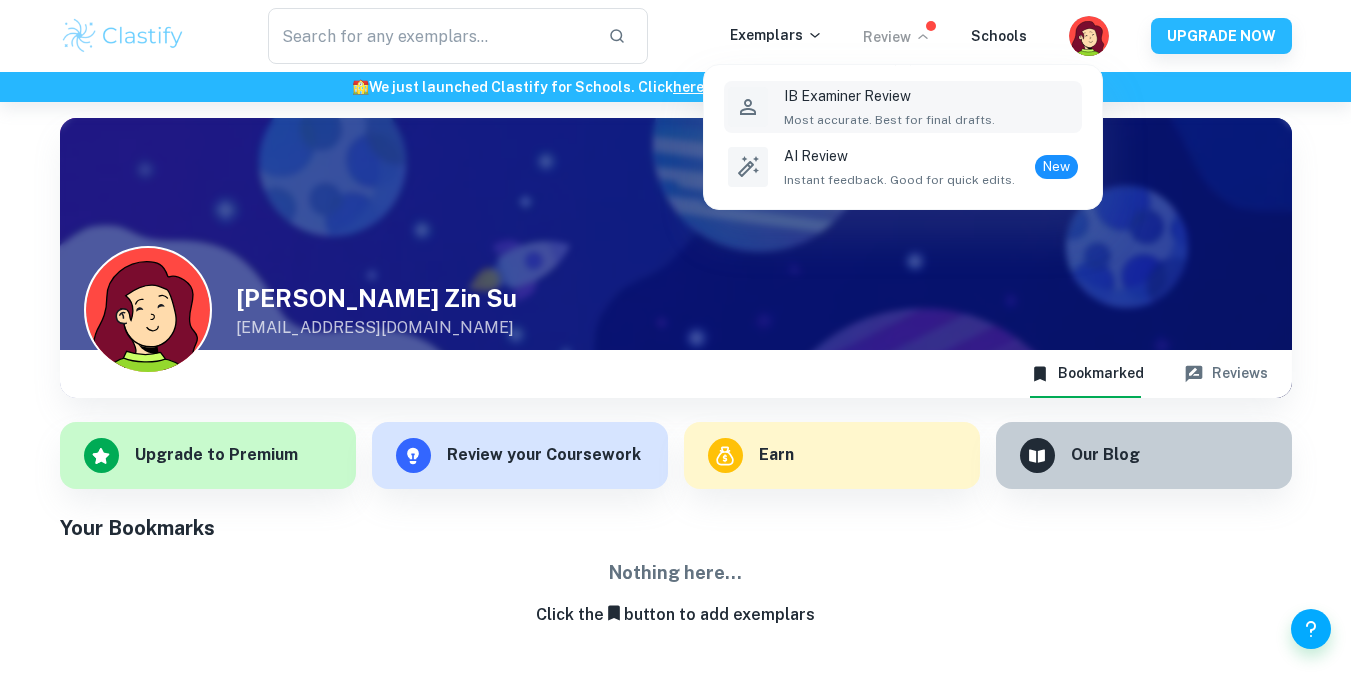click on "IB Examiner Review Most accurate. Best for final drafts." at bounding box center [889, 107] 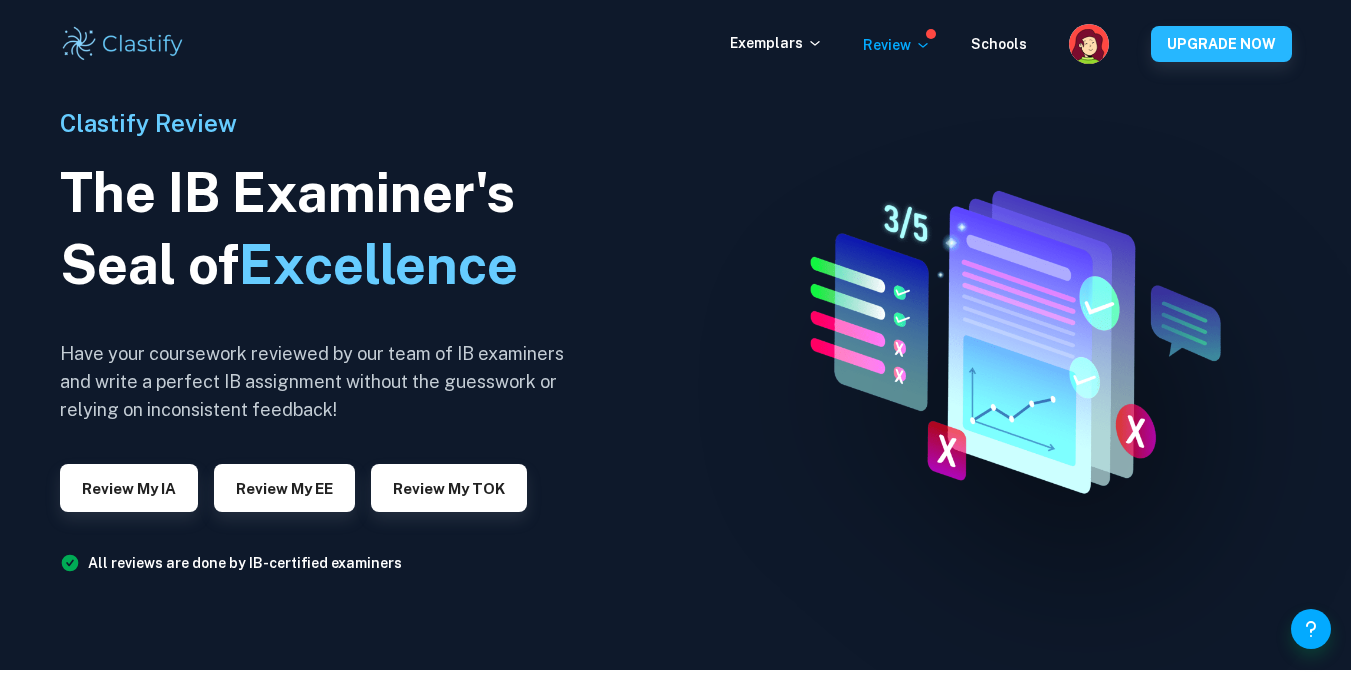 scroll, scrollTop: 0, scrollLeft: 0, axis: both 